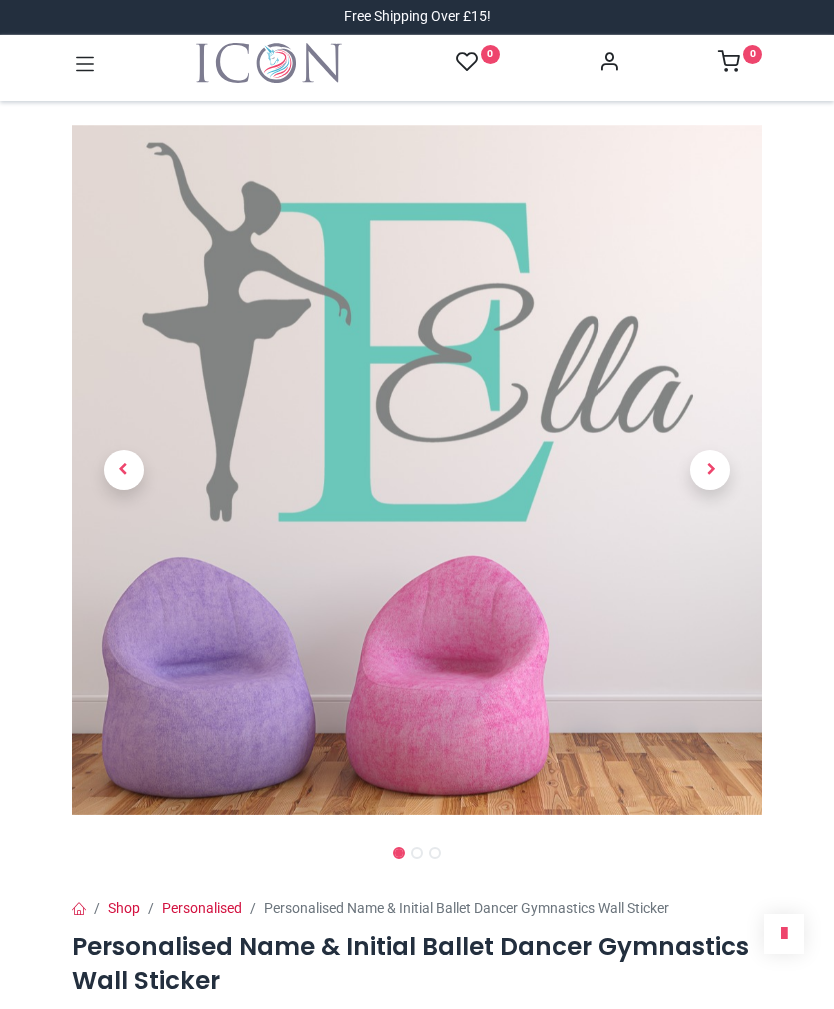 scroll, scrollTop: 0, scrollLeft: 0, axis: both 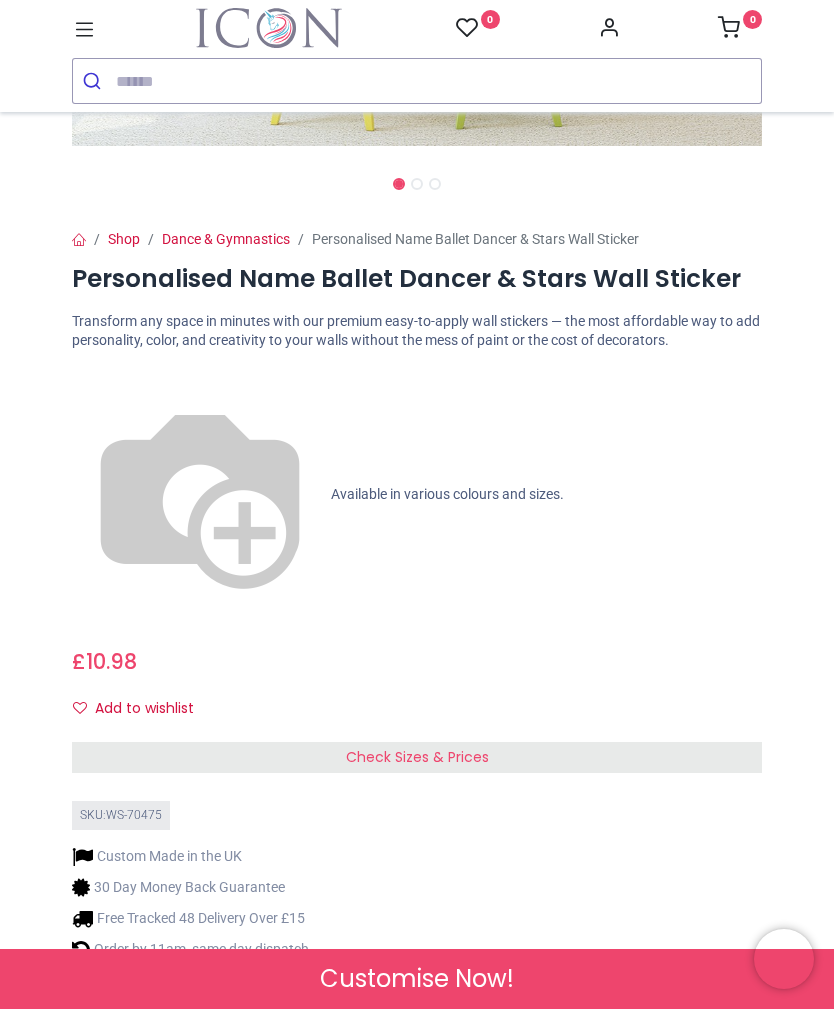 click on "Check Sizes & Prices" at bounding box center [417, 757] 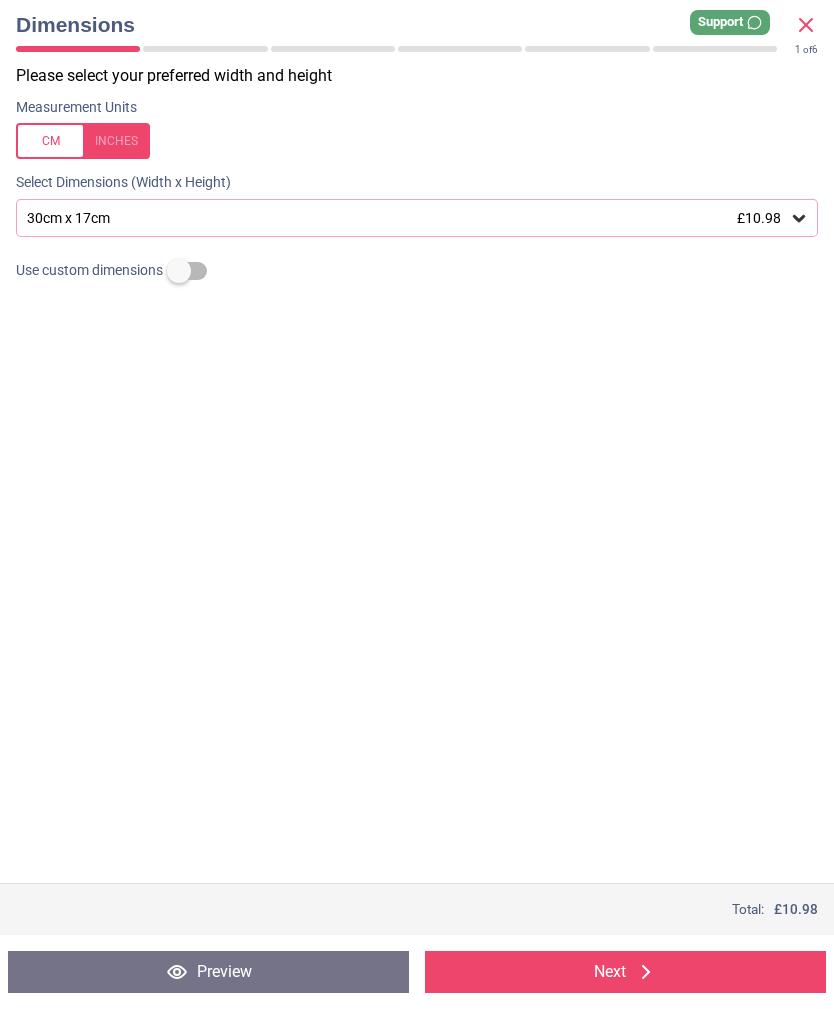 click on "30cm  x  17cm       £10.98" at bounding box center (407, 218) 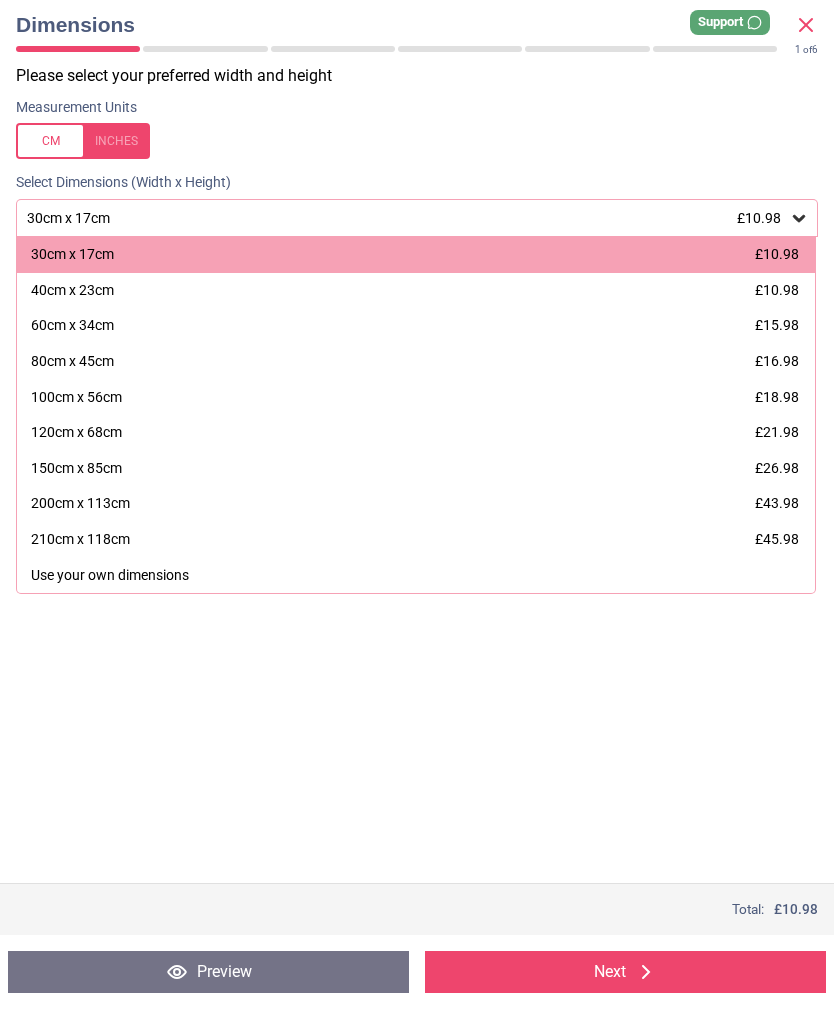 click on "Use your own dimensions" at bounding box center (110, 576) 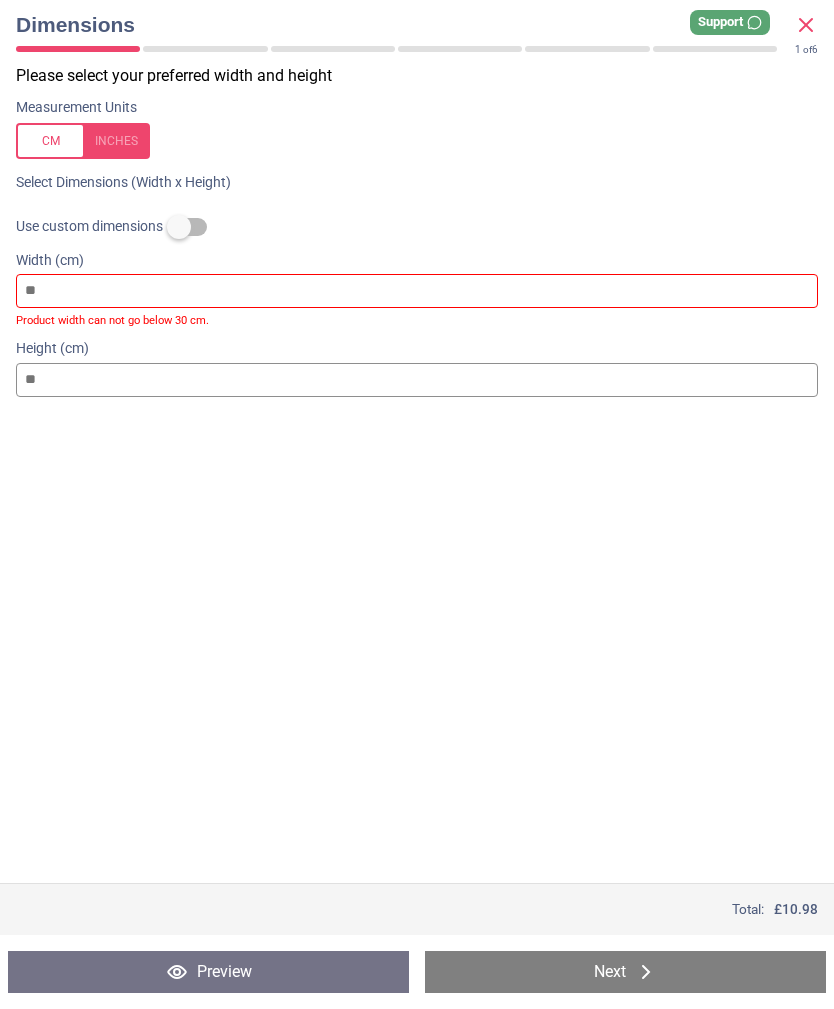 type on "*" 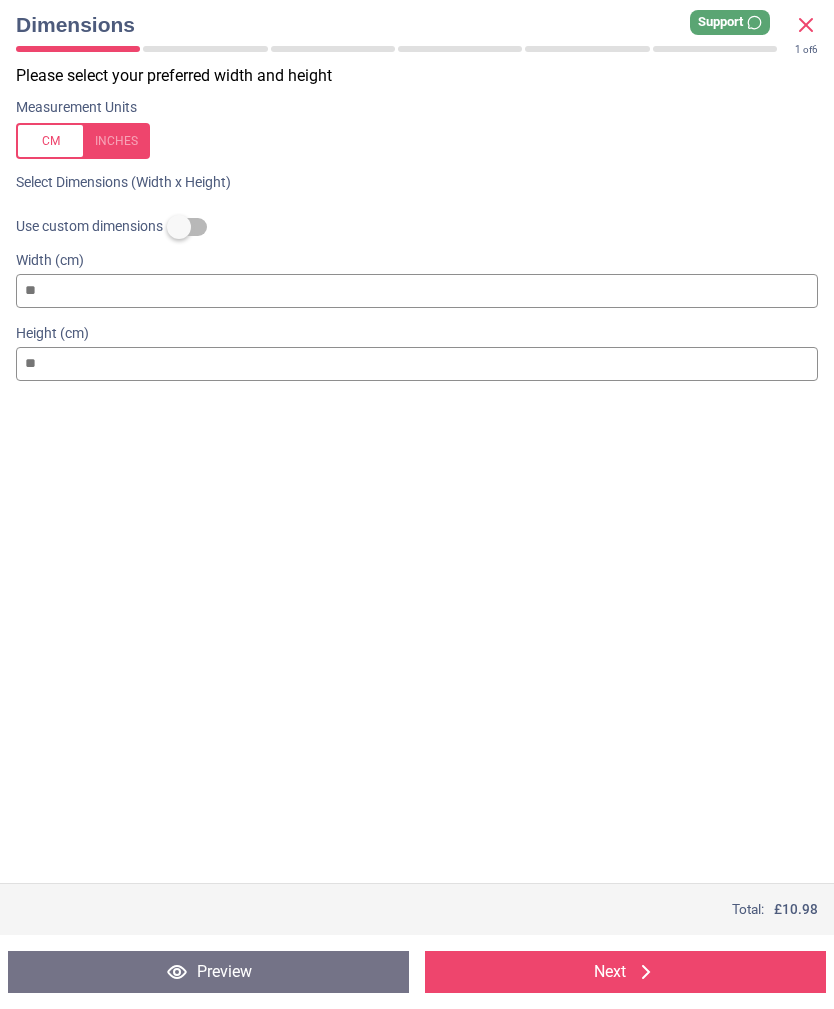 type on "**" 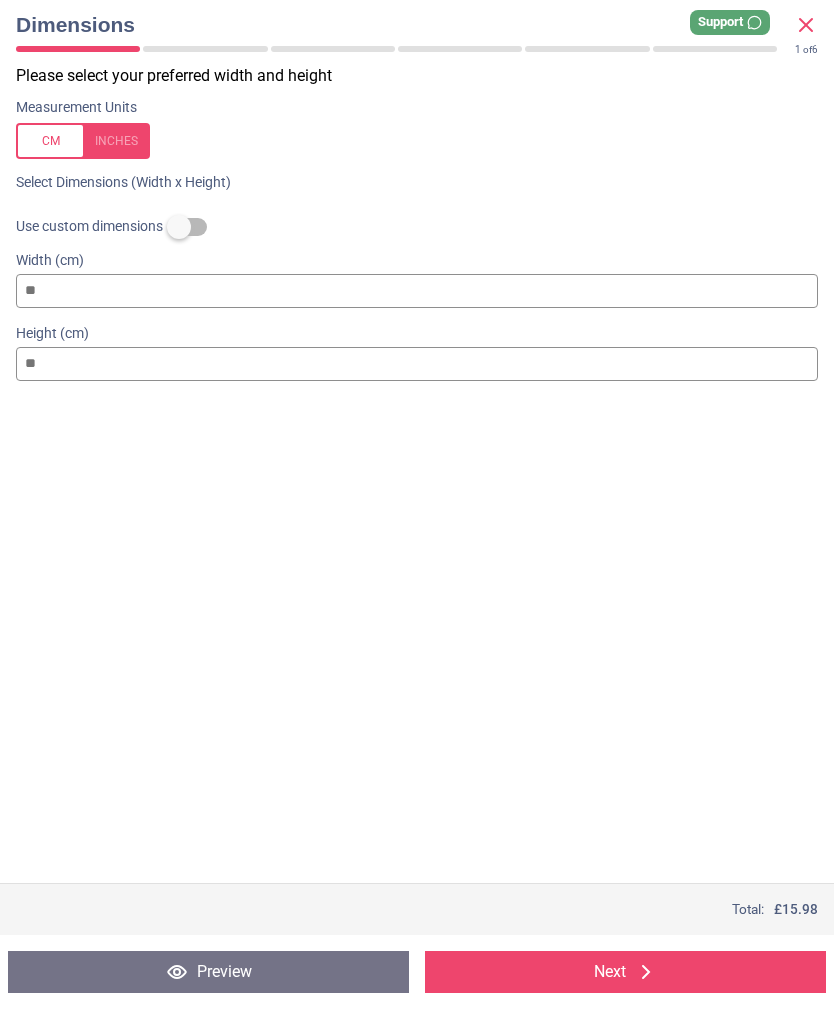 type on "*" 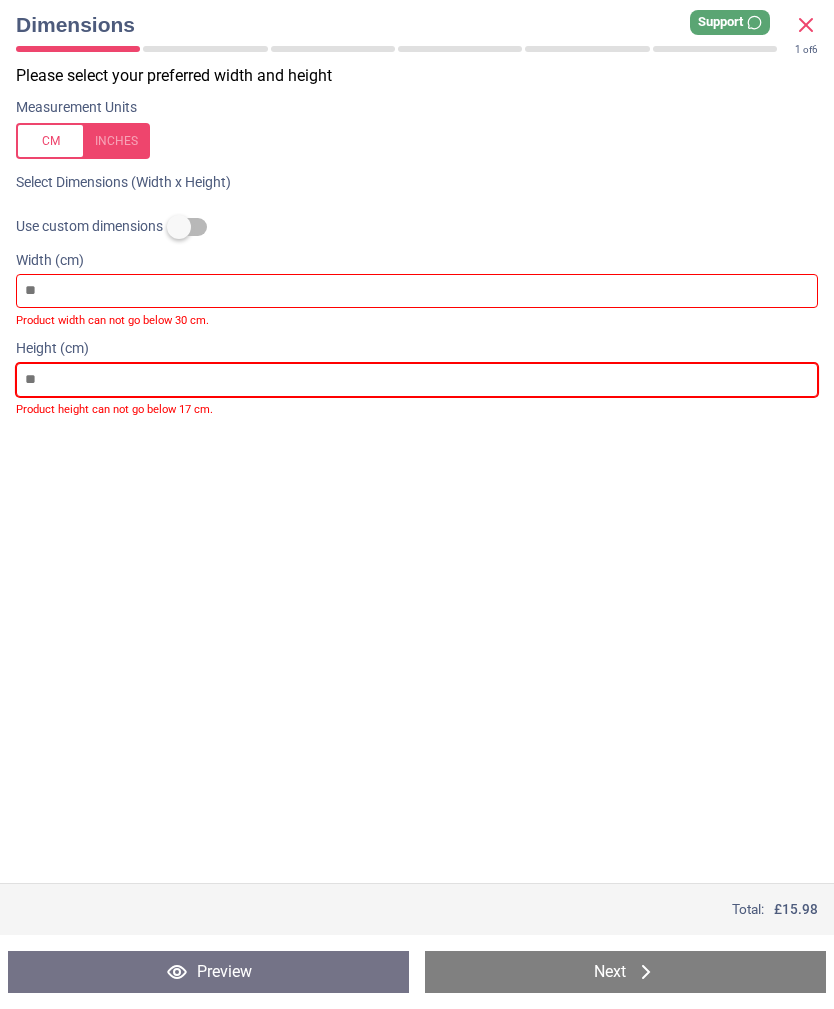 type 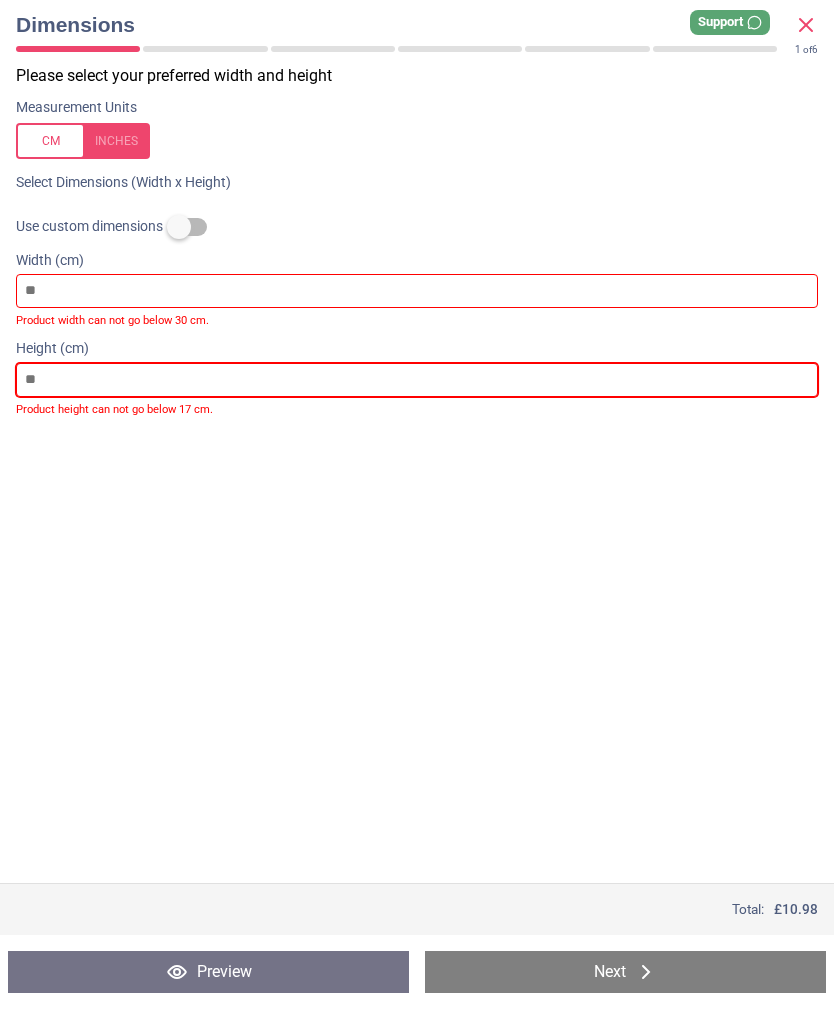 type on "*" 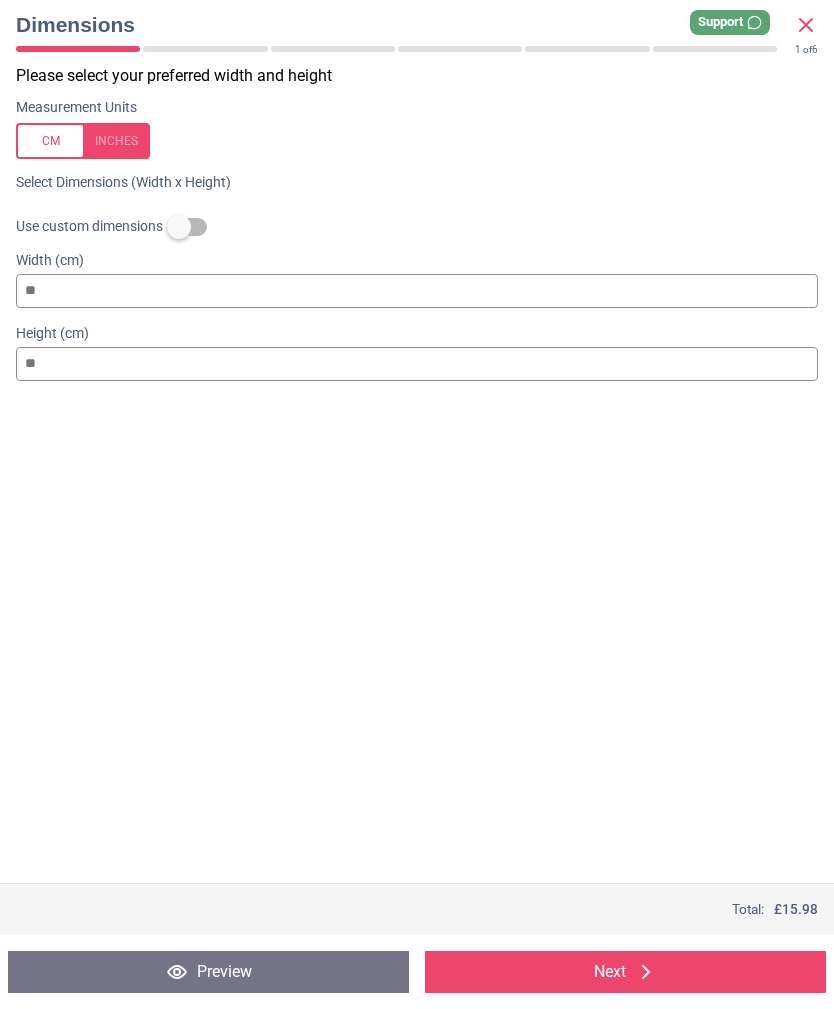 type on "**" 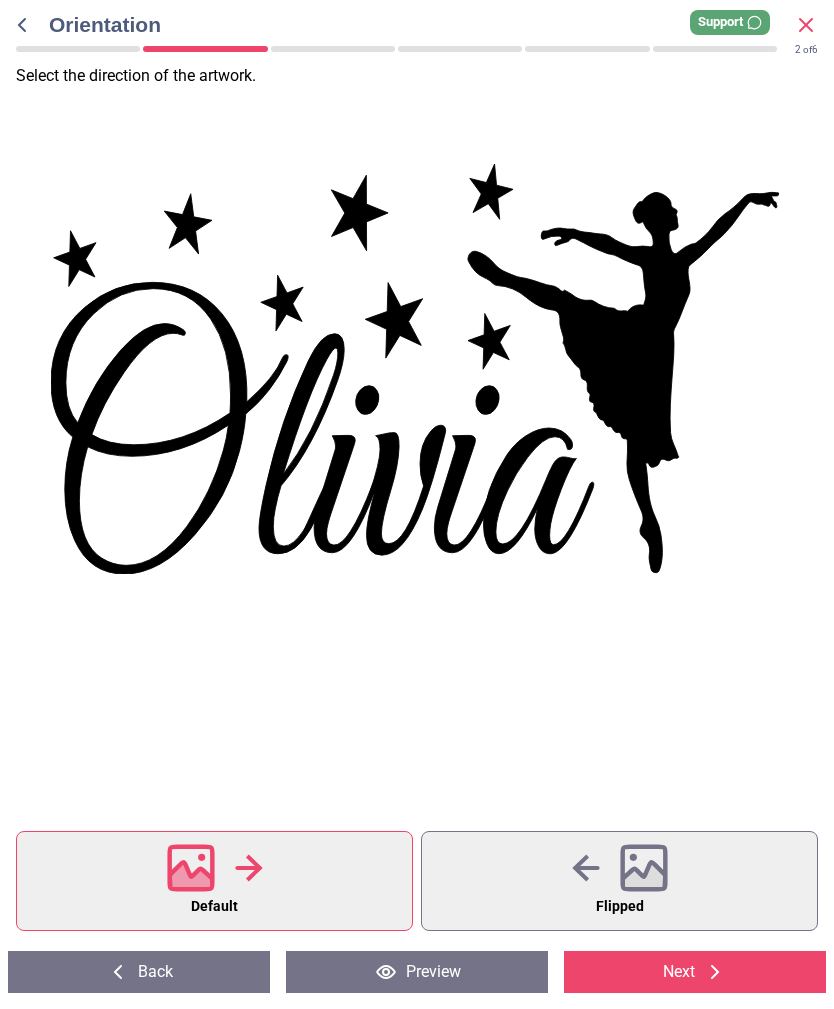 click 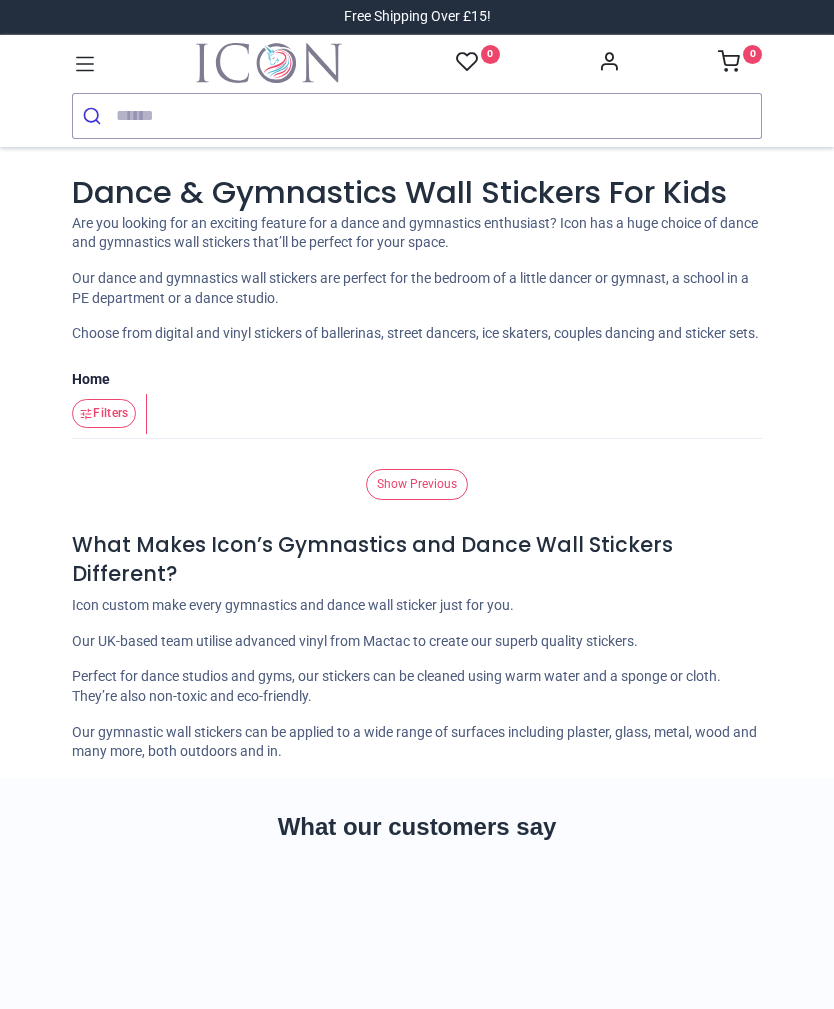 scroll, scrollTop: 0, scrollLeft: 0, axis: both 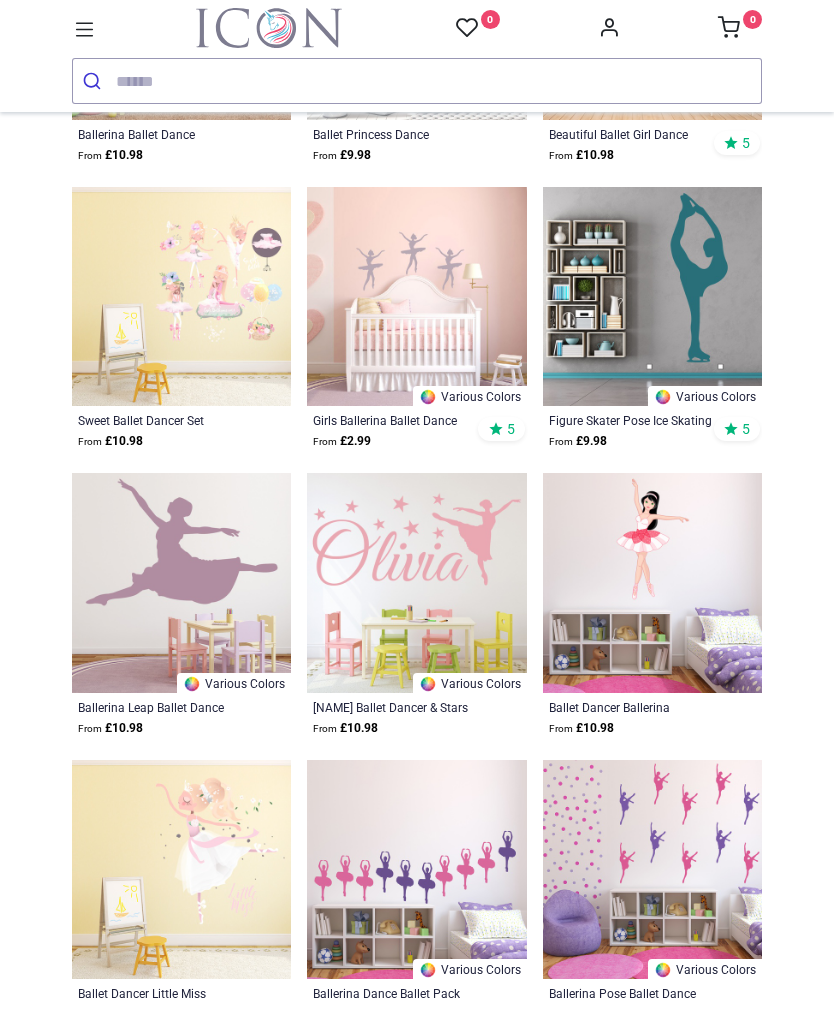 click at bounding box center (416, 582) 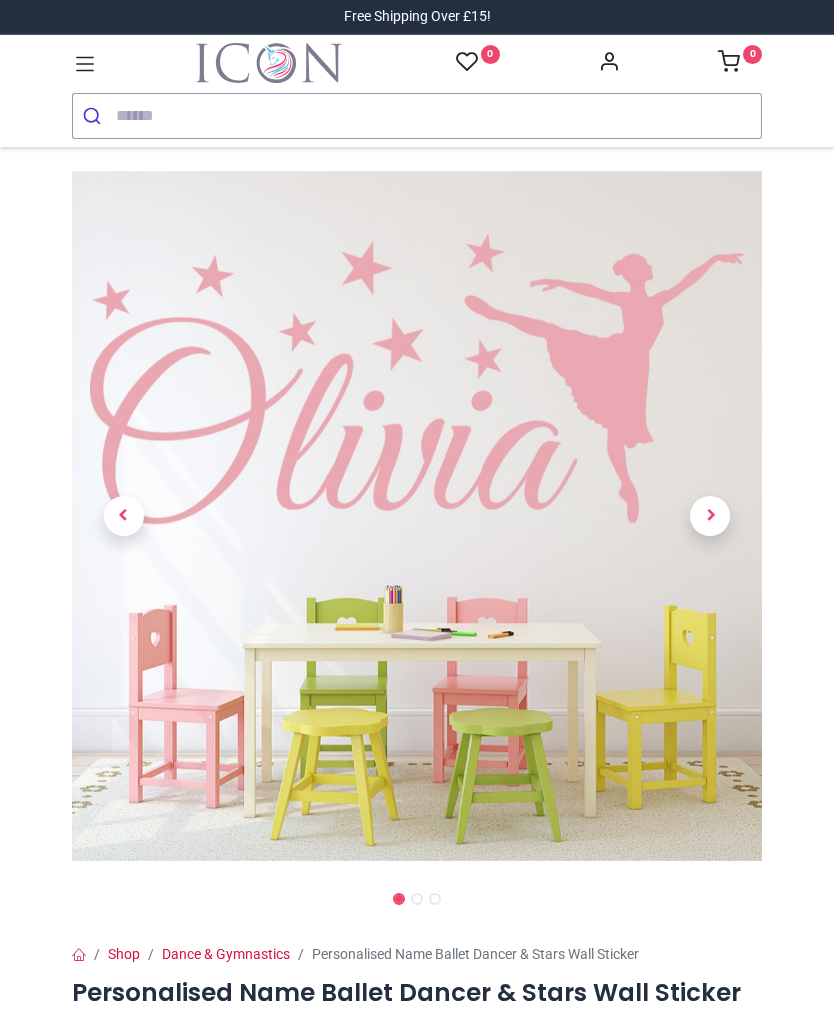 scroll, scrollTop: 0, scrollLeft: 0, axis: both 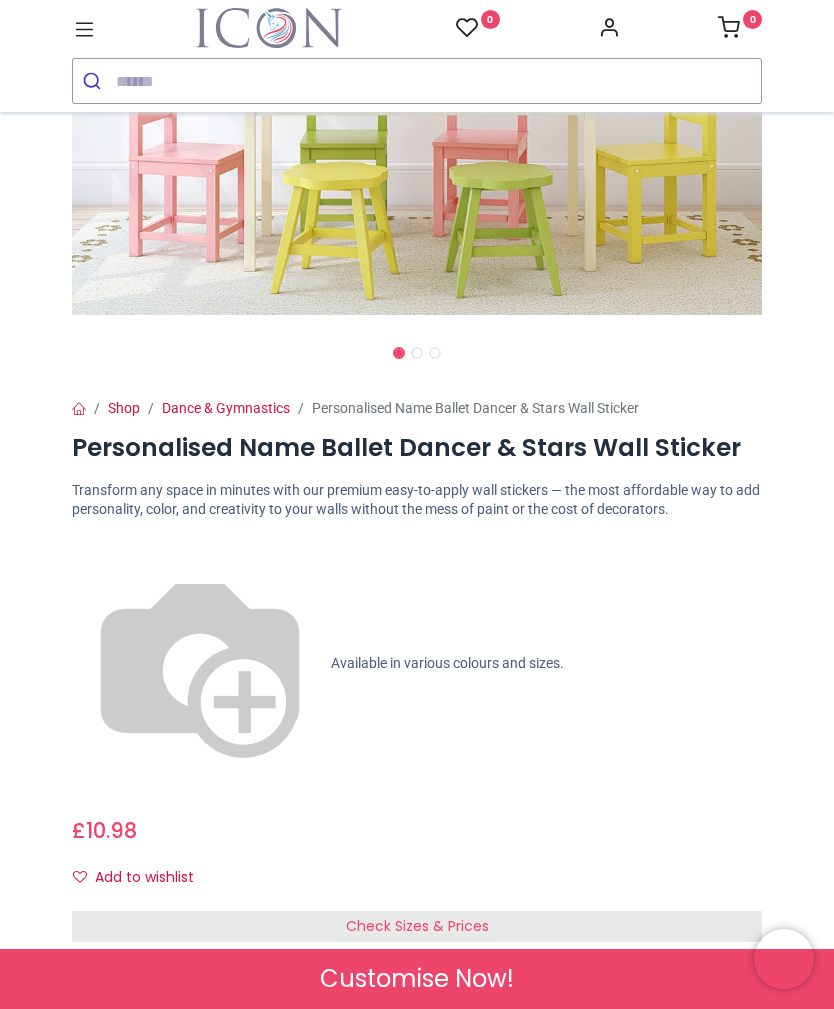 click on "Available in various colours and sizes." at bounding box center [447, 663] 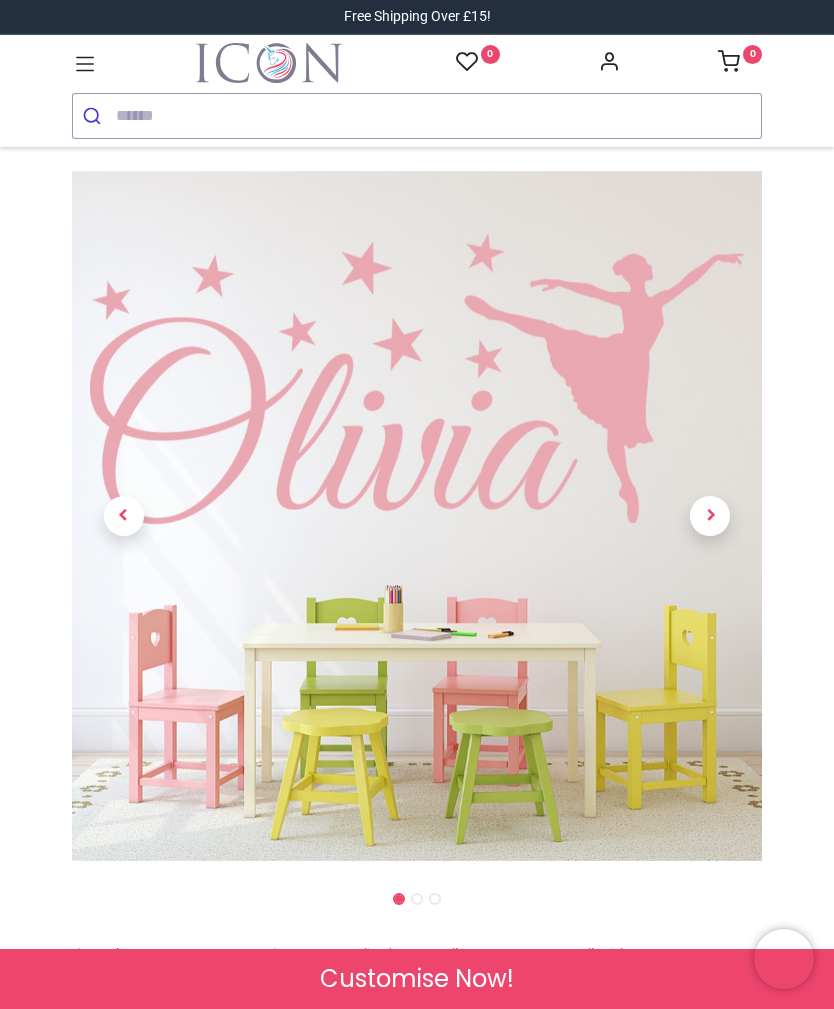 scroll, scrollTop: 0, scrollLeft: 0, axis: both 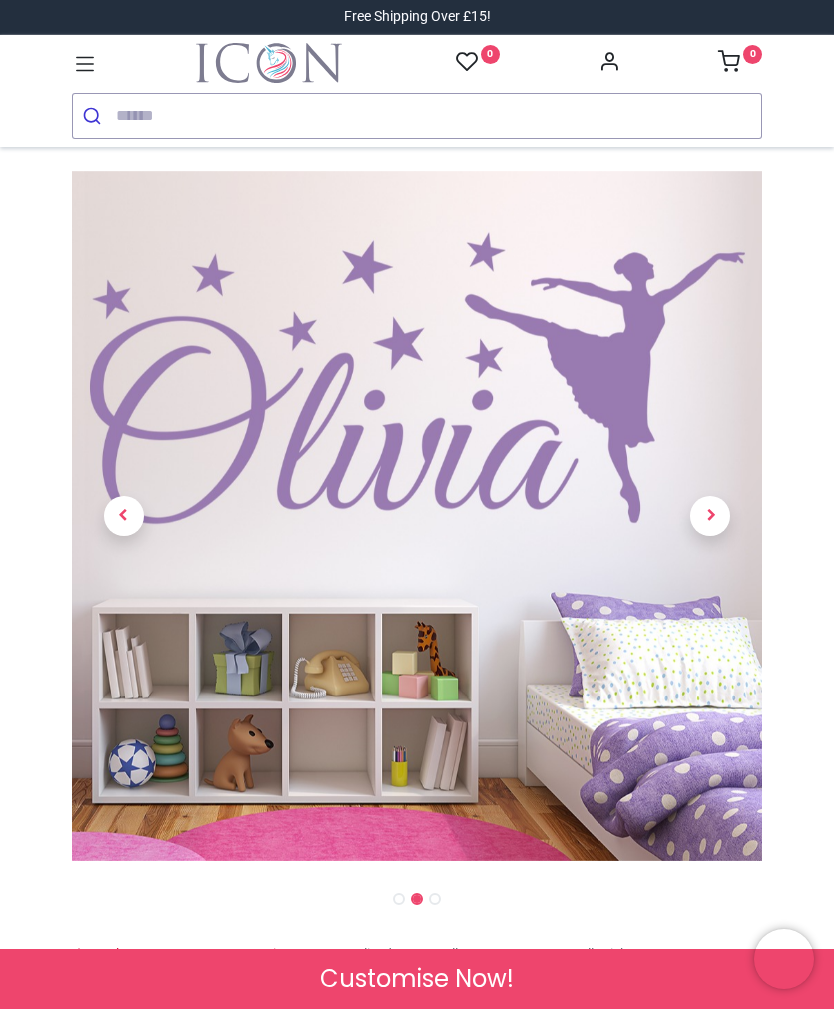 click at bounding box center [710, 516] 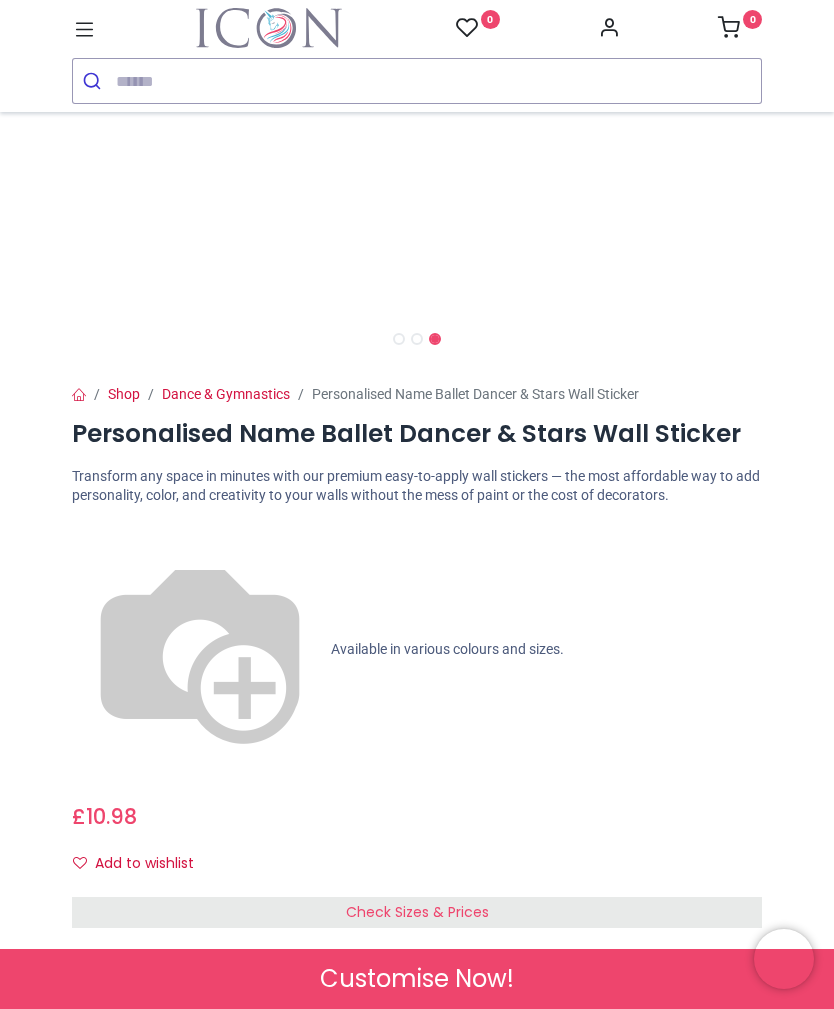 scroll, scrollTop: 535, scrollLeft: 0, axis: vertical 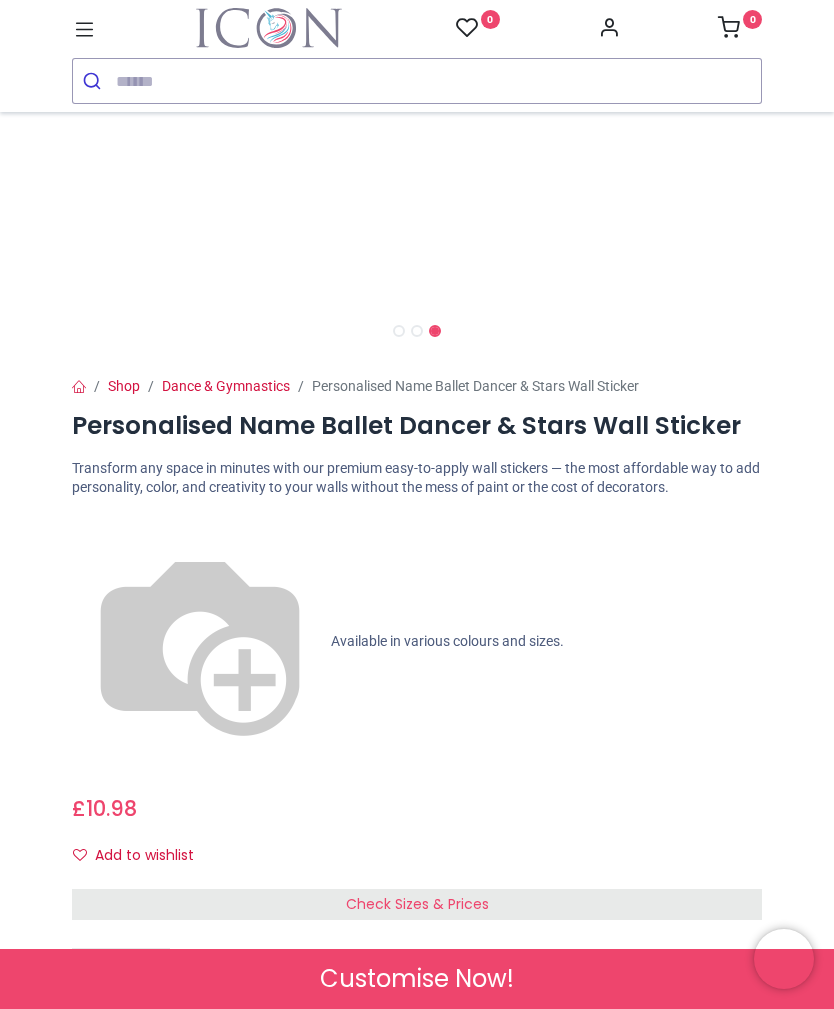 click on "Customise Now!" at bounding box center [417, 979] 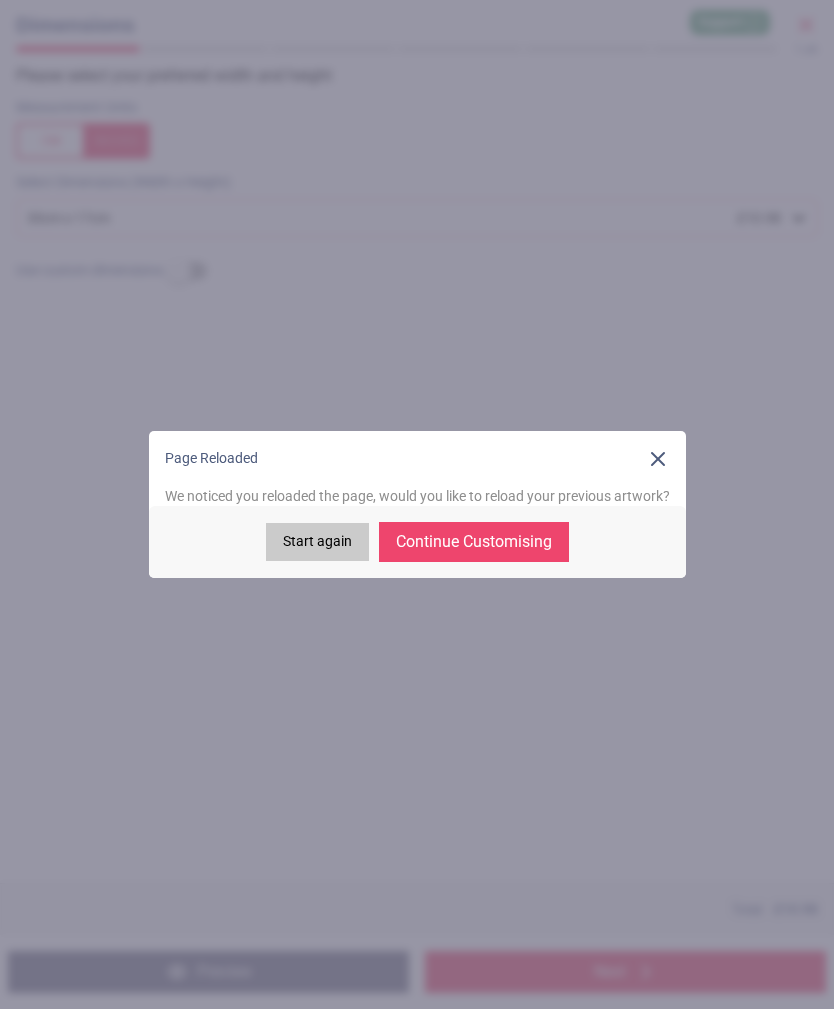 click on "Next" at bounding box center (625, 972) 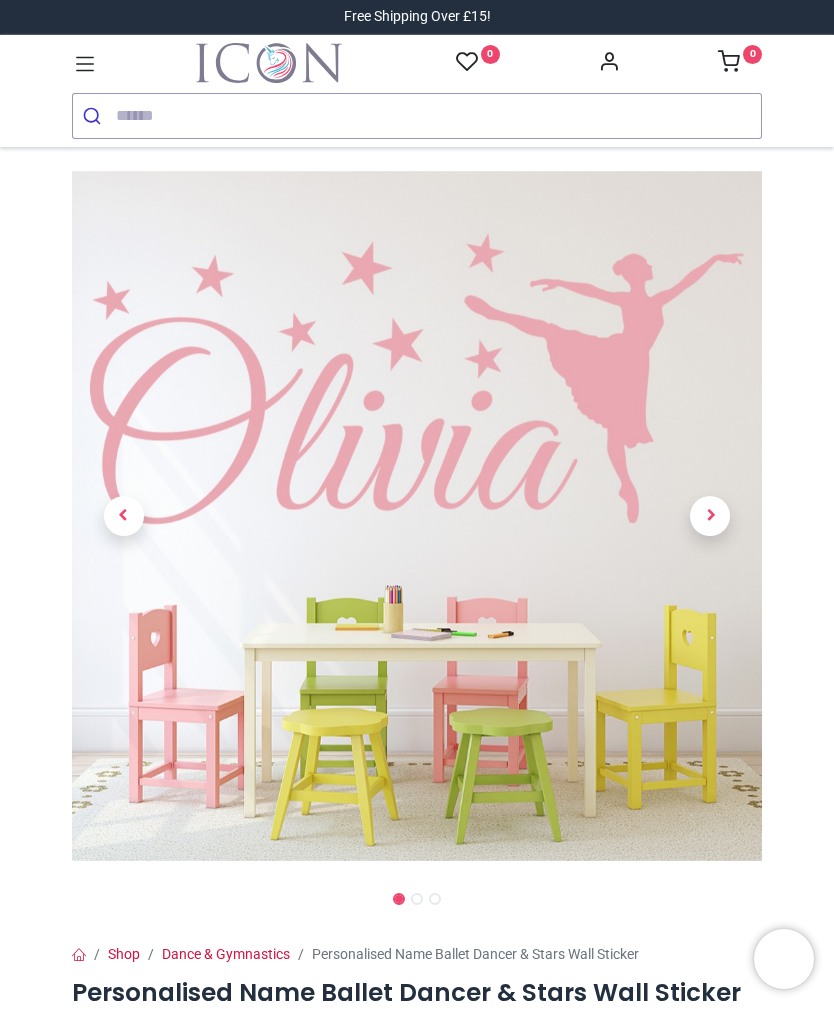 scroll, scrollTop: 0, scrollLeft: 0, axis: both 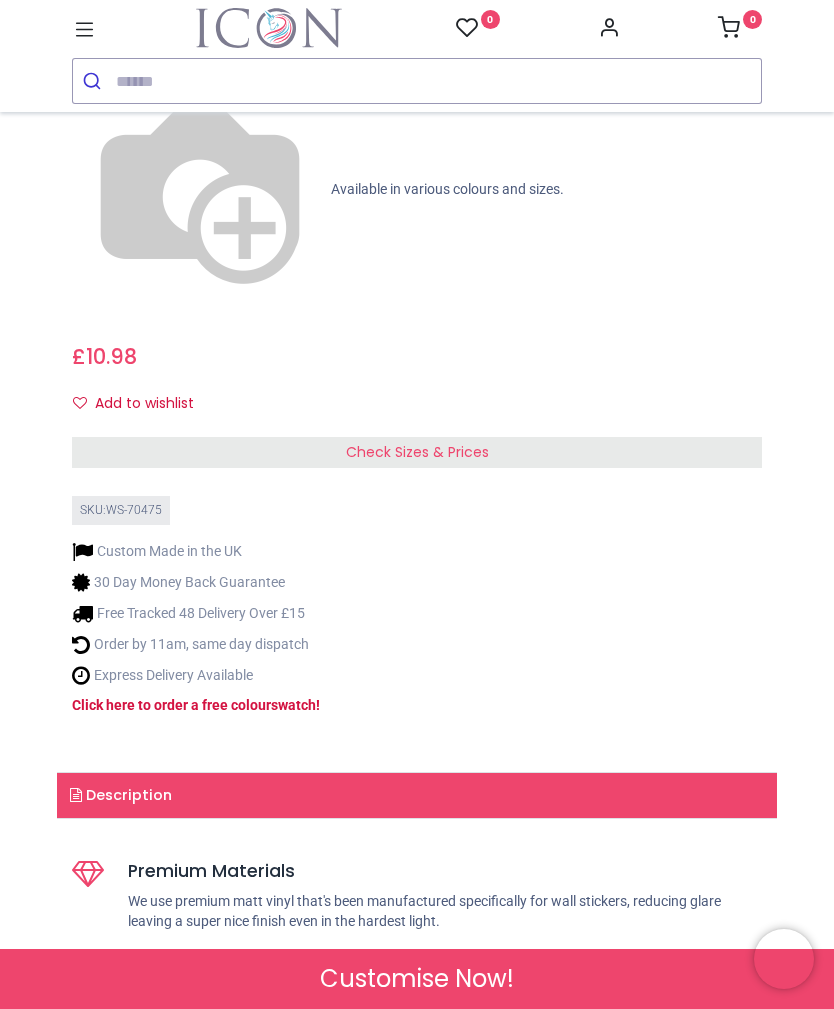 click on "Customise Now!" at bounding box center [417, 979] 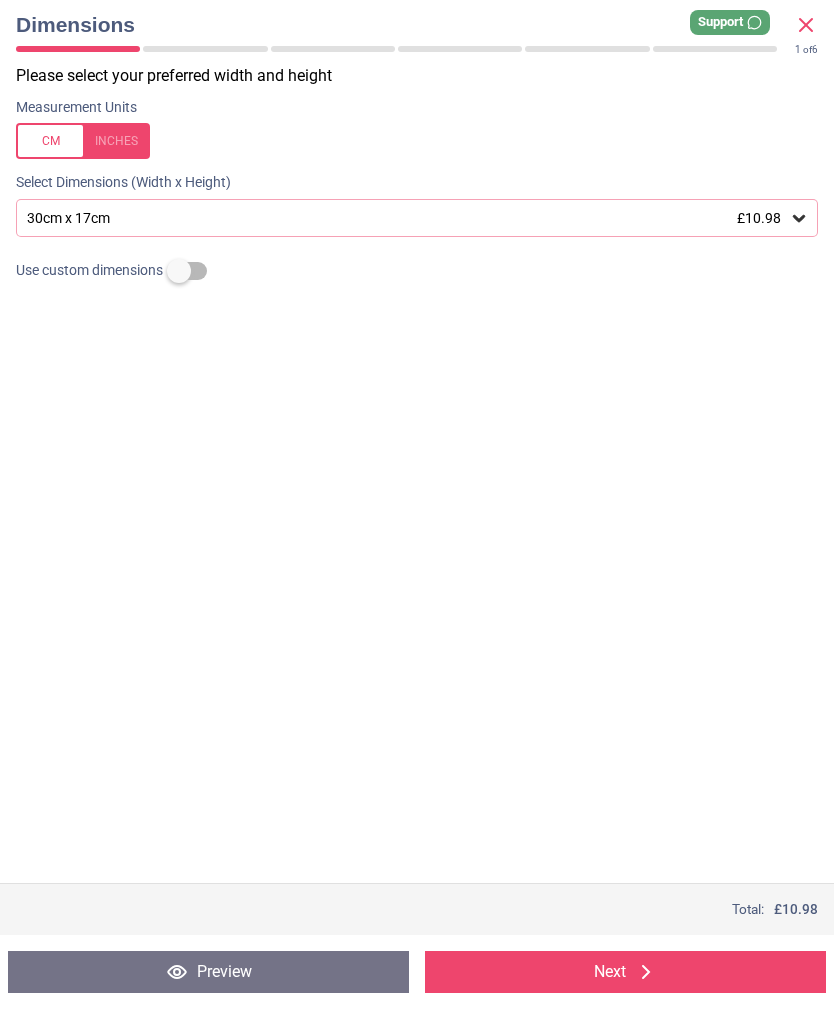 click 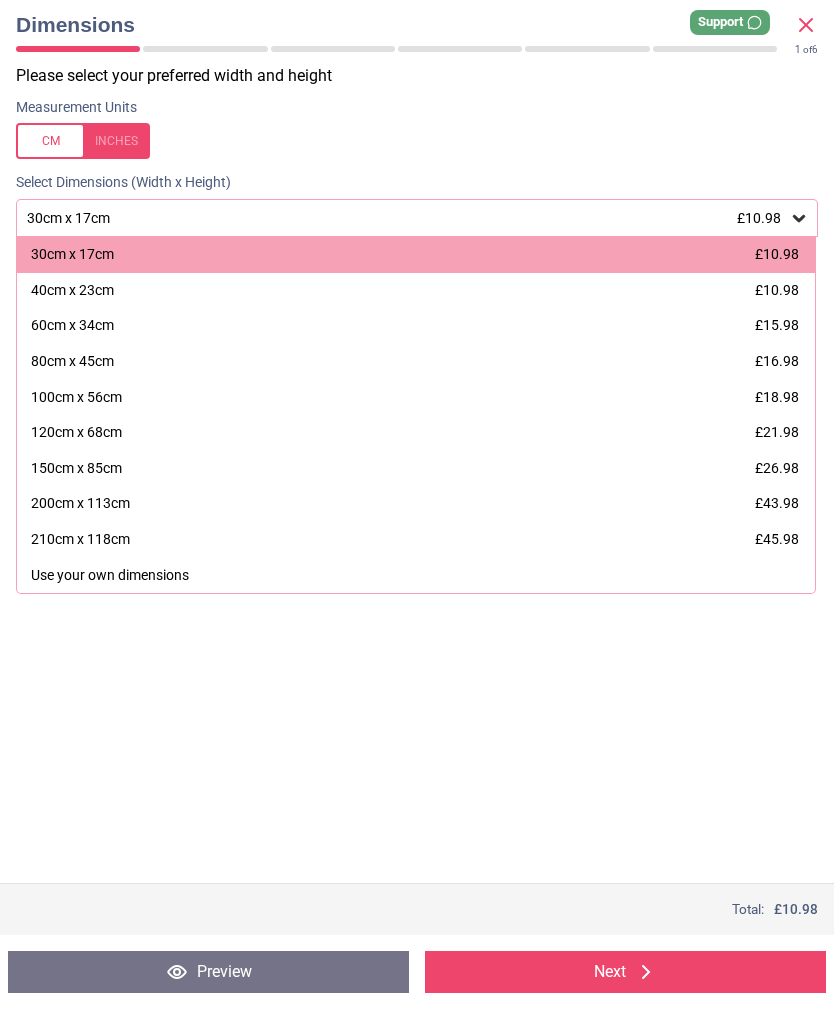 click on "Use your own dimensions" at bounding box center [110, 576] 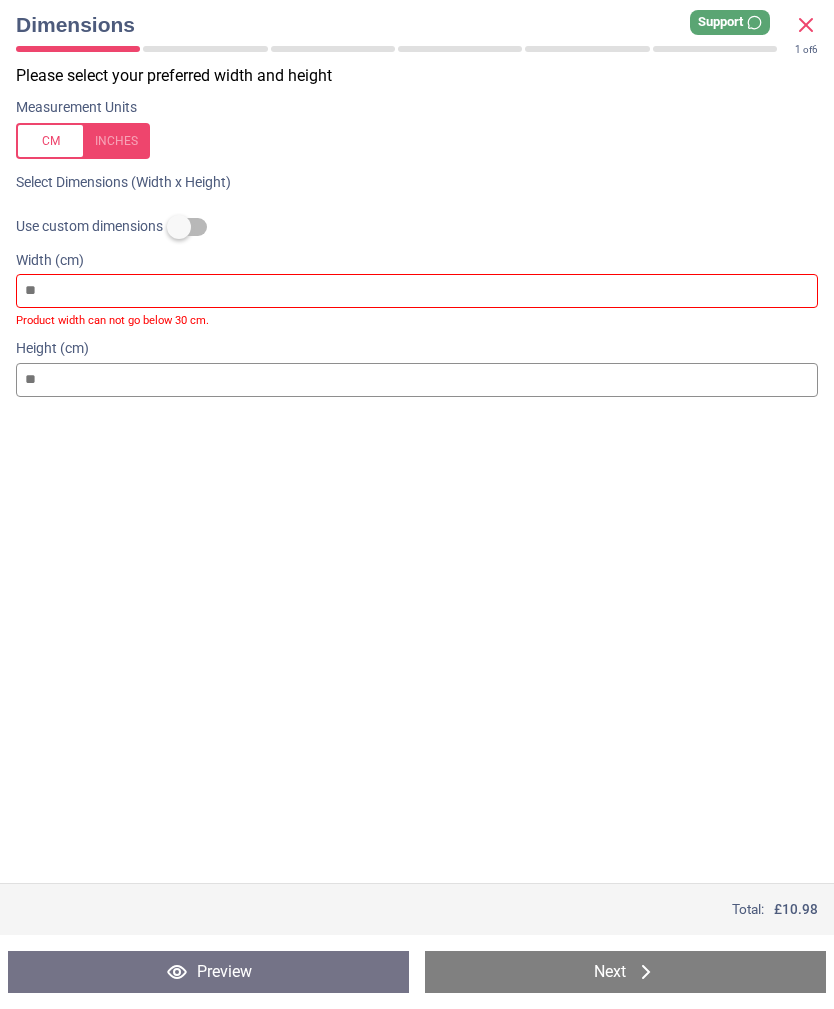 type on "***" 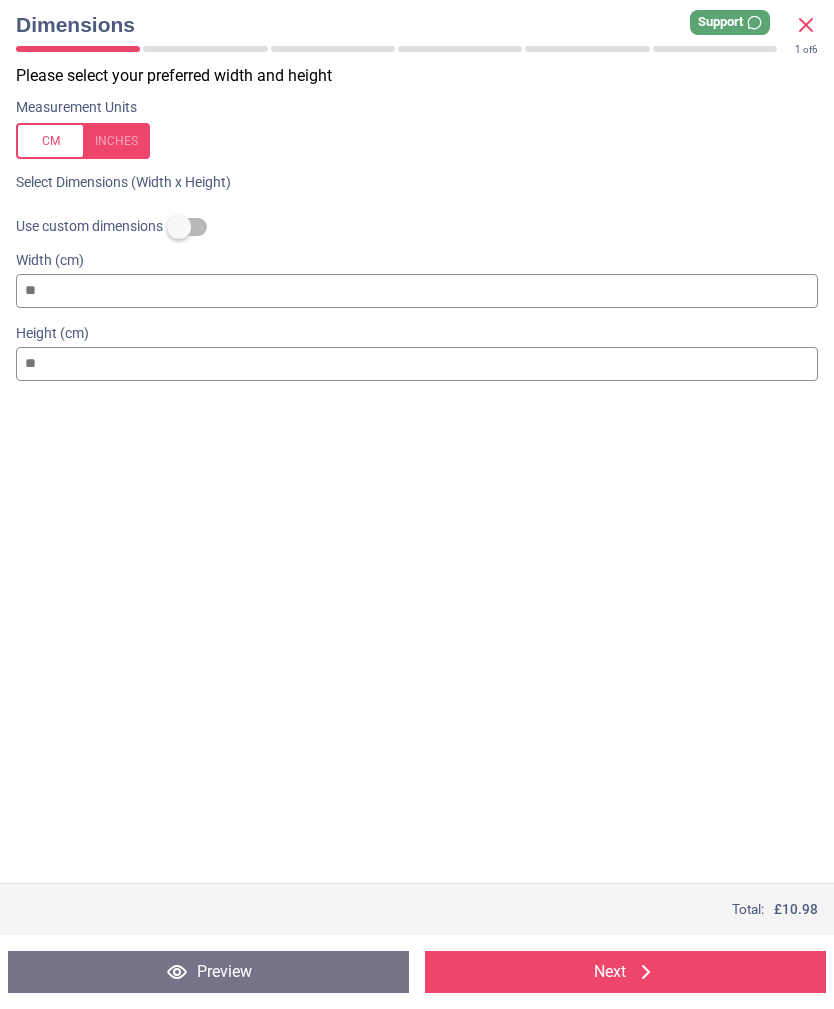 type on "****" 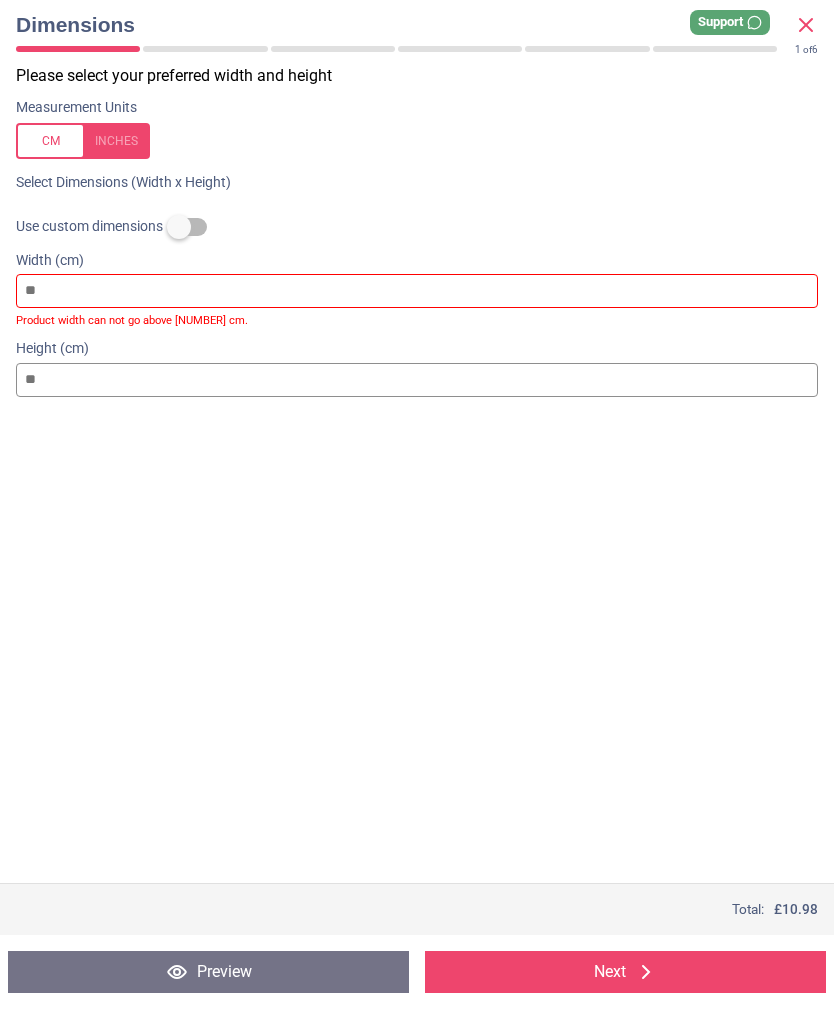type on "***" 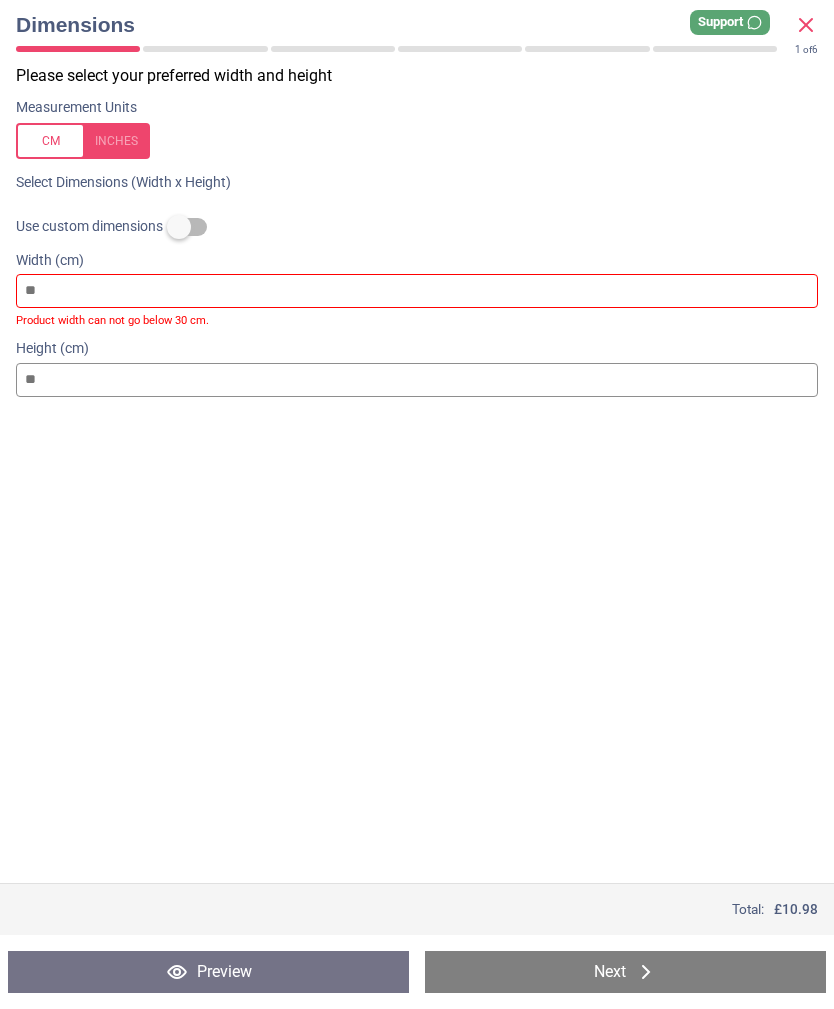 type on "*" 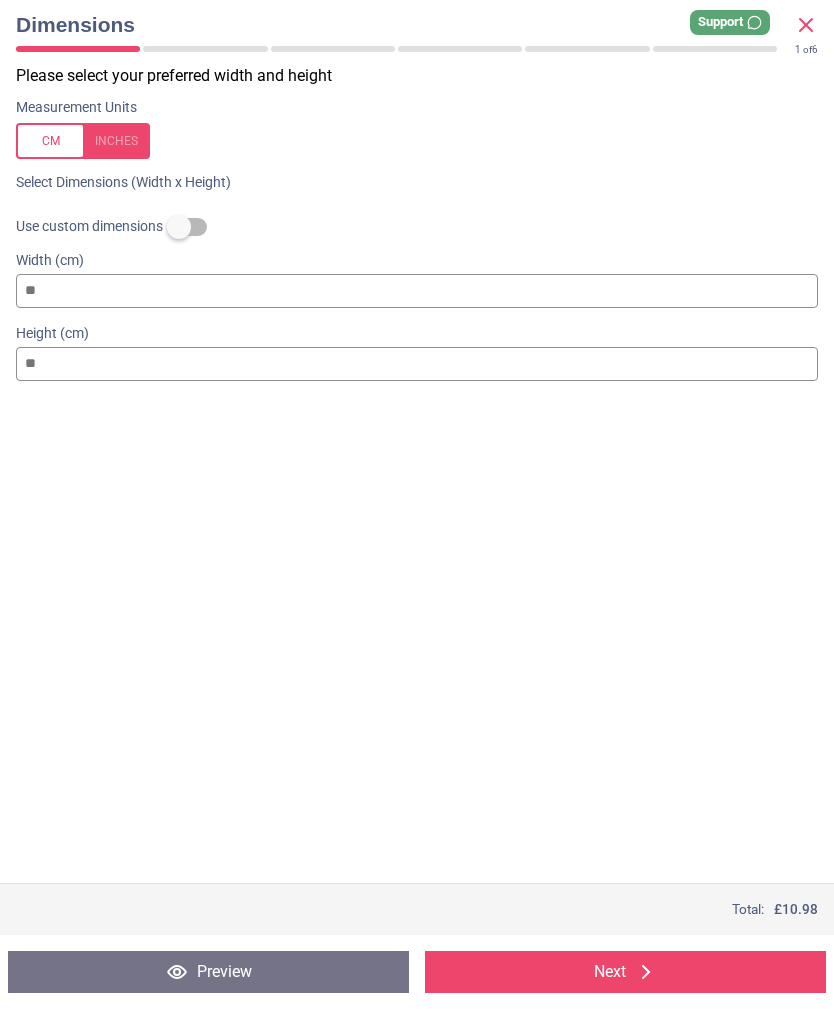 type on "**" 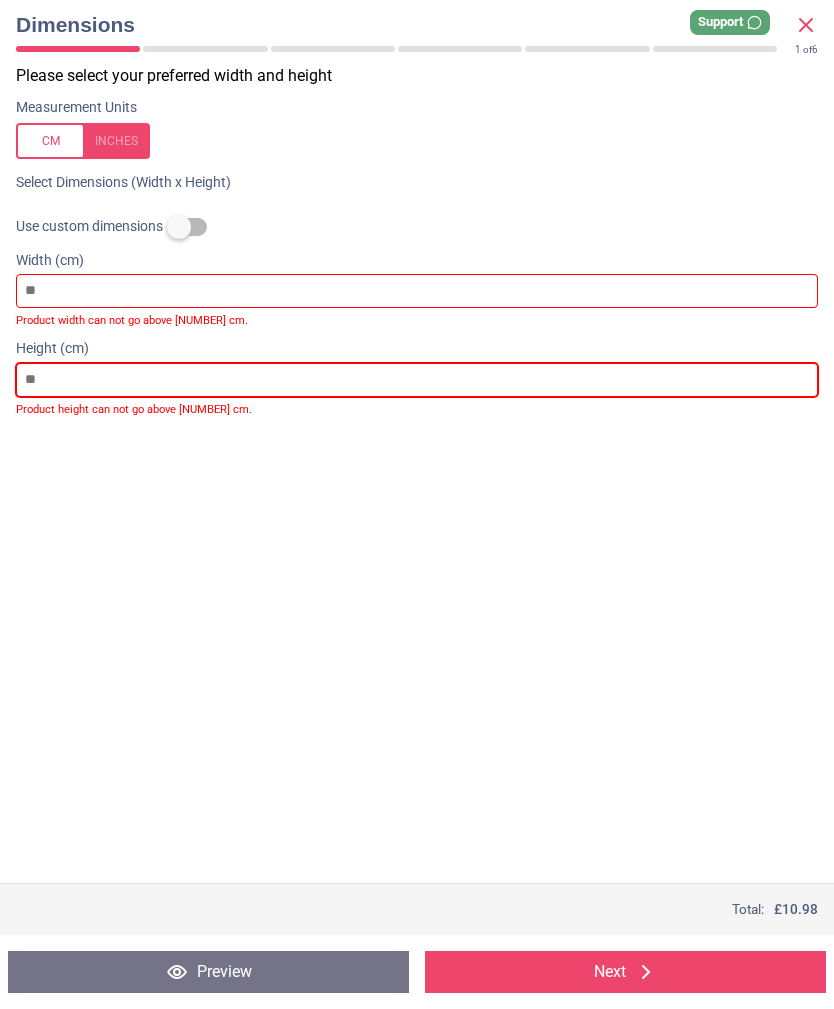 type on "****" 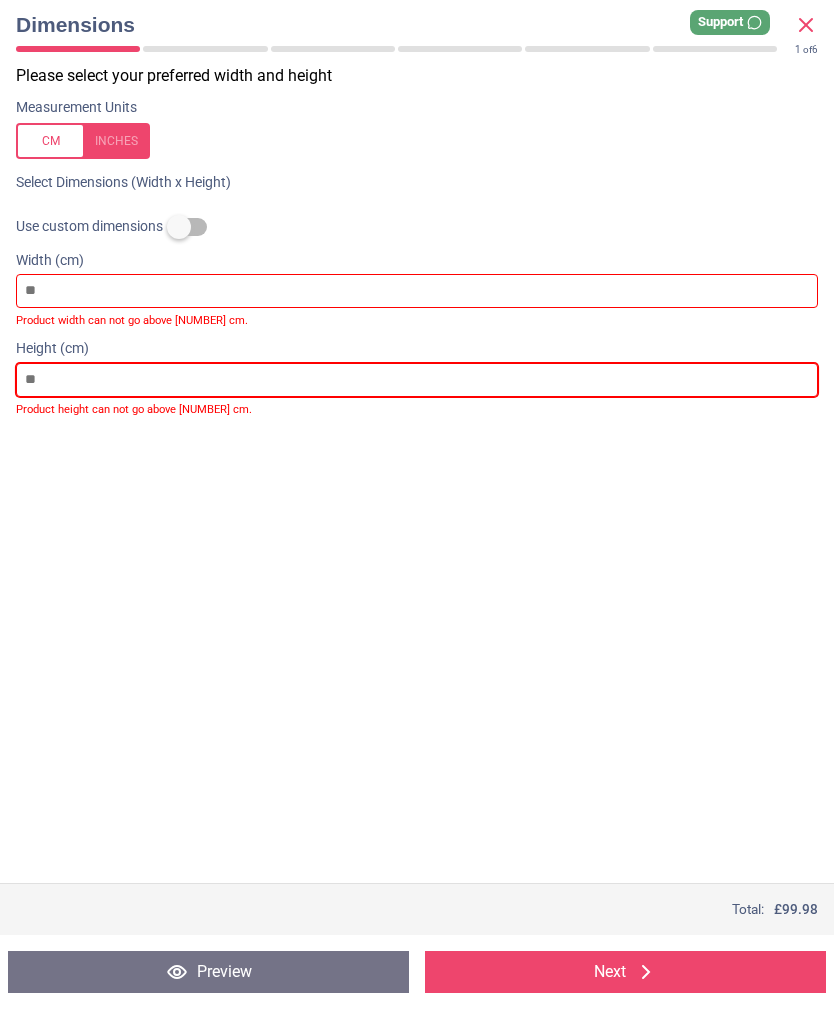 type on "***" 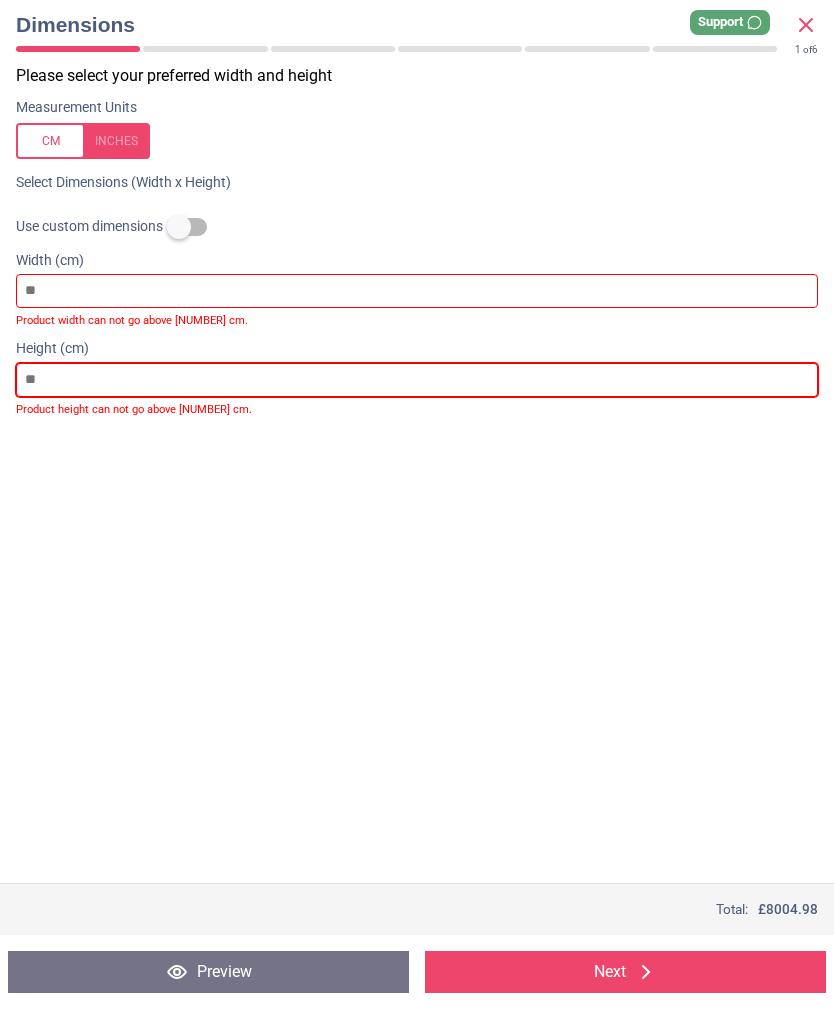 type on "**" 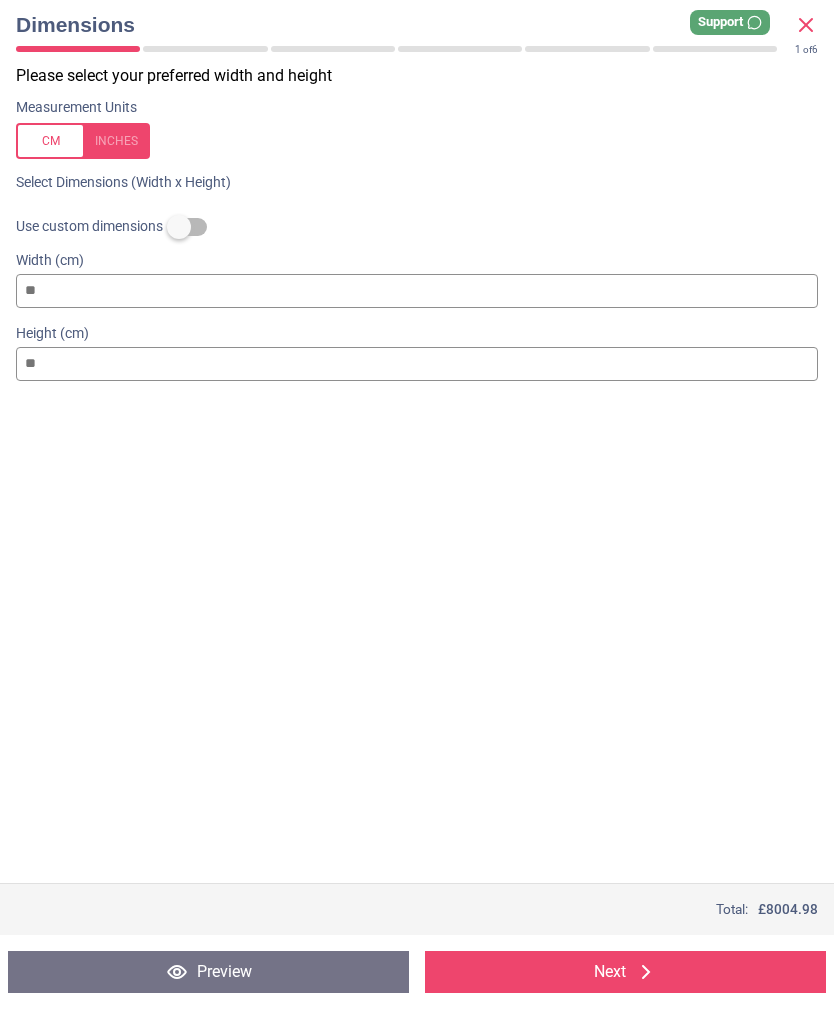 type on "*" 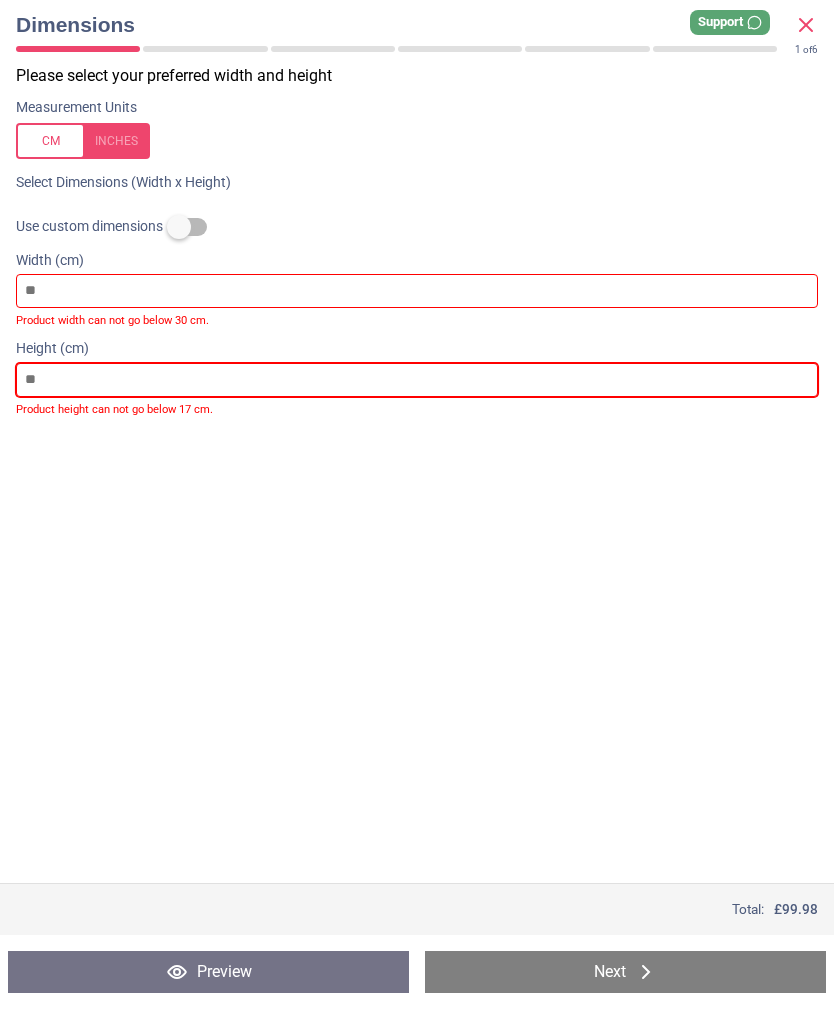 type 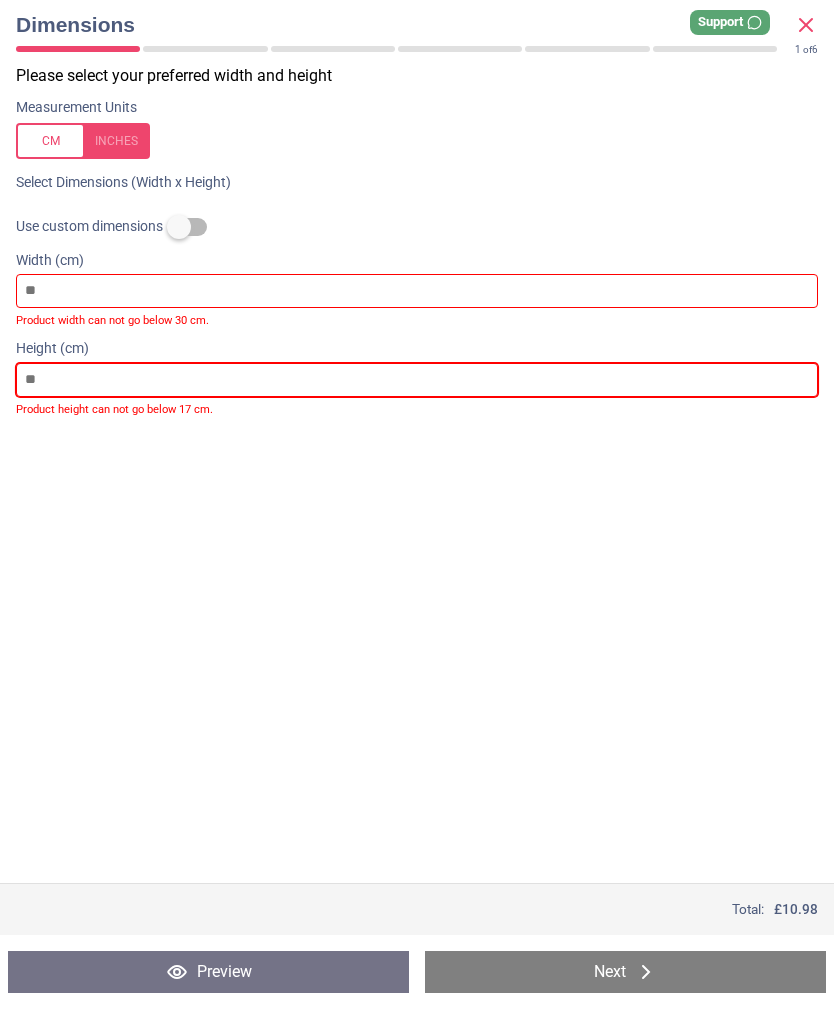 type on "*" 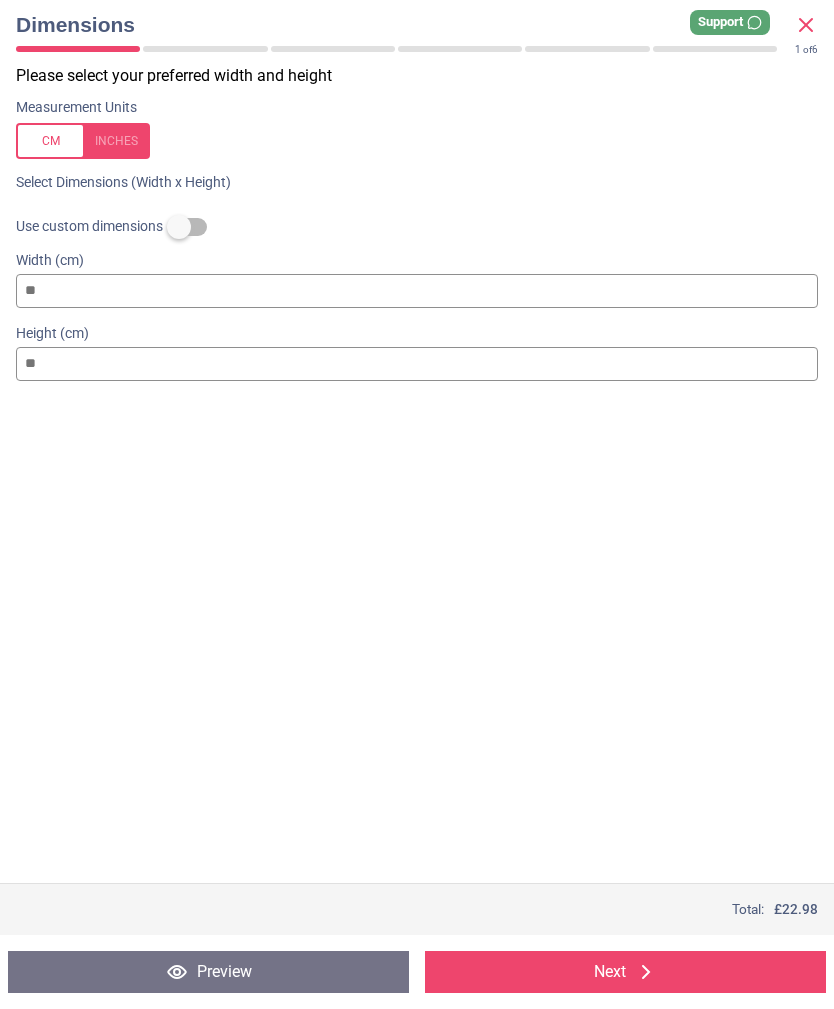 type on "**" 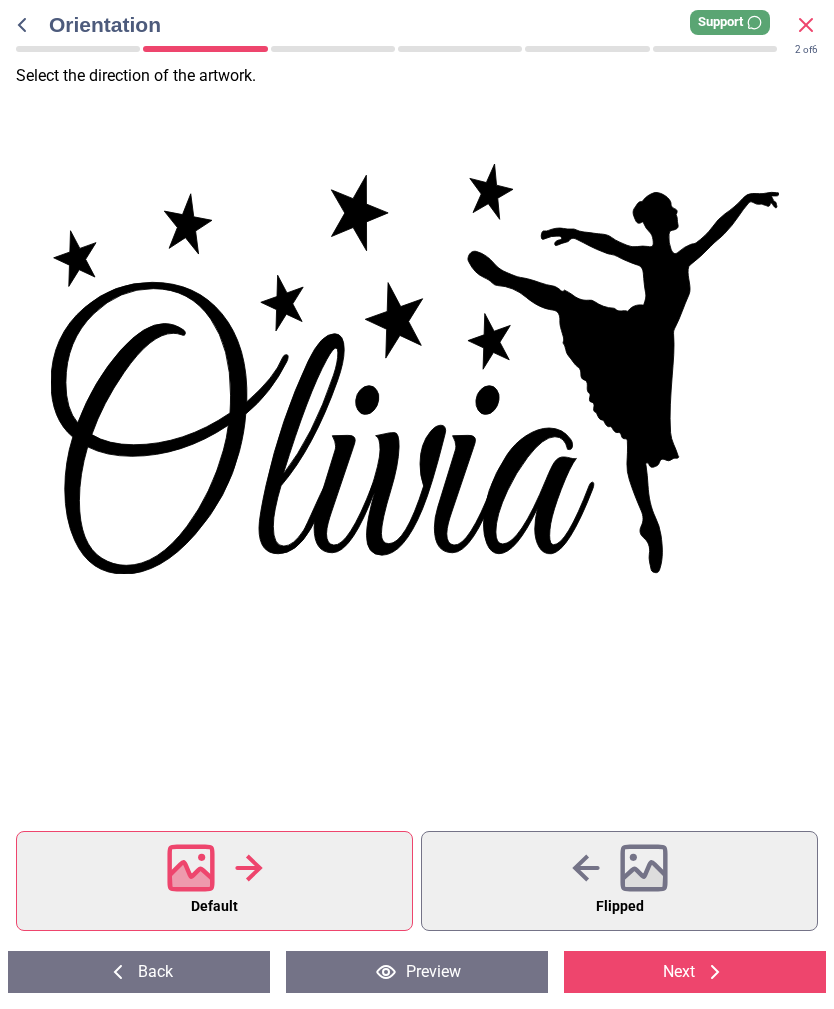 click on "Default" at bounding box center [214, 881] 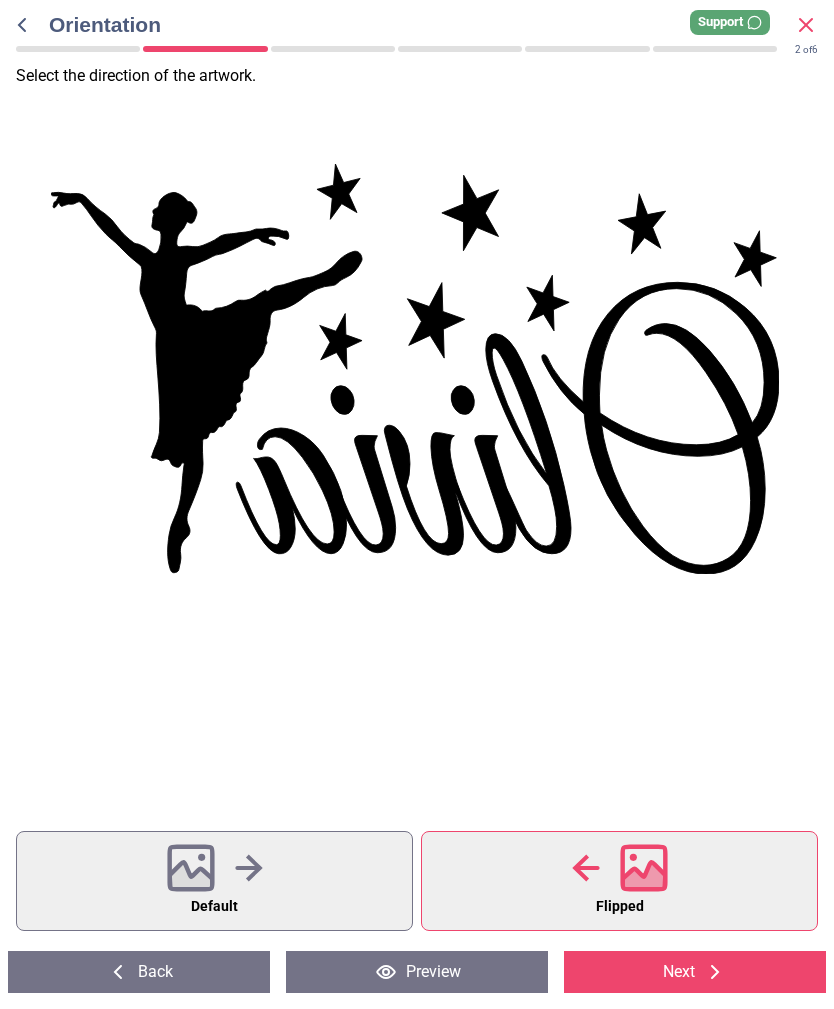 click 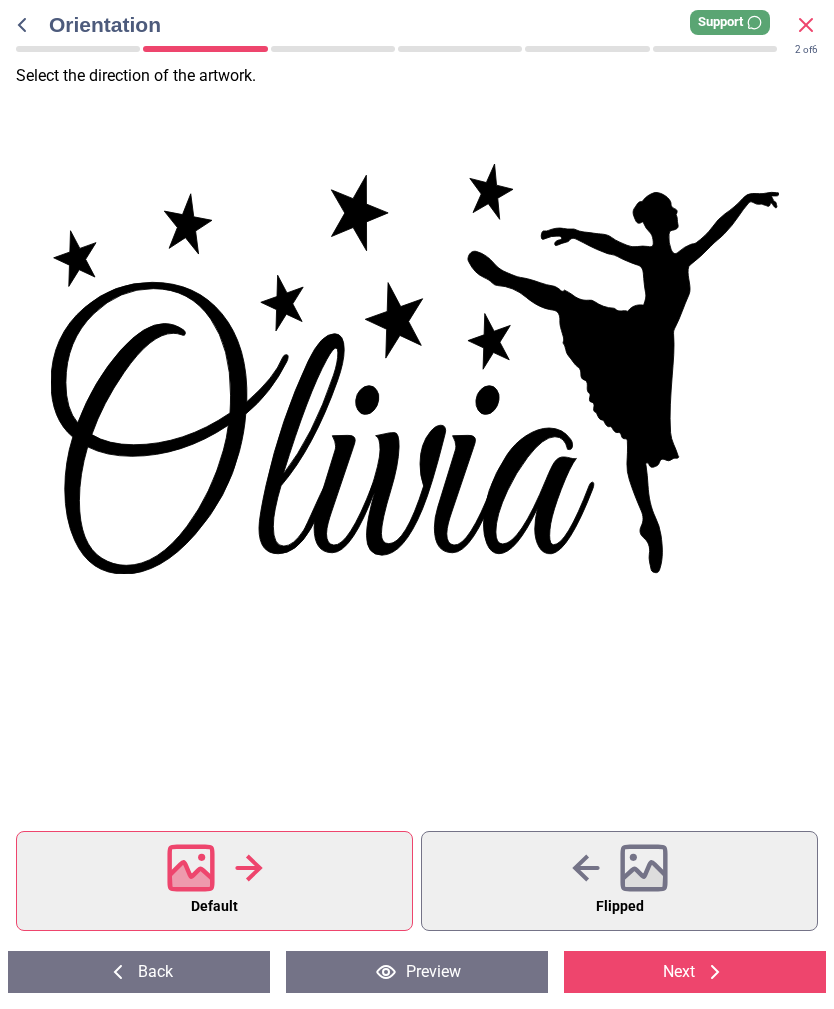 click on "Next" at bounding box center [695, 972] 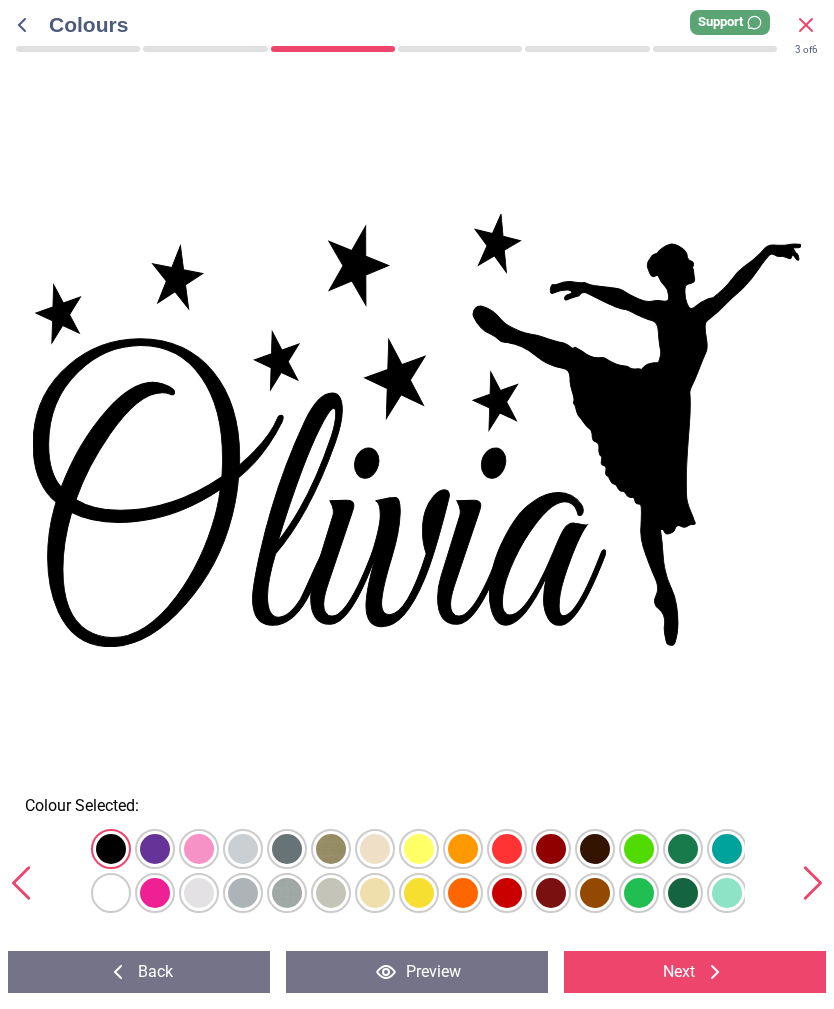 click 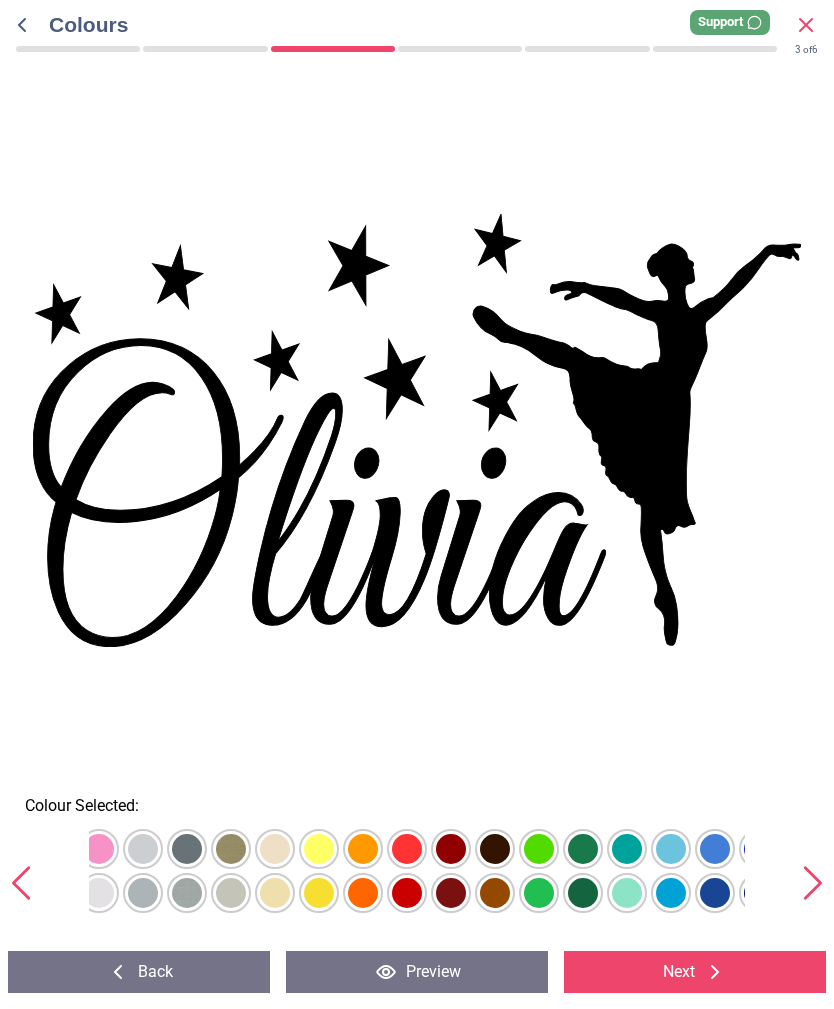 click 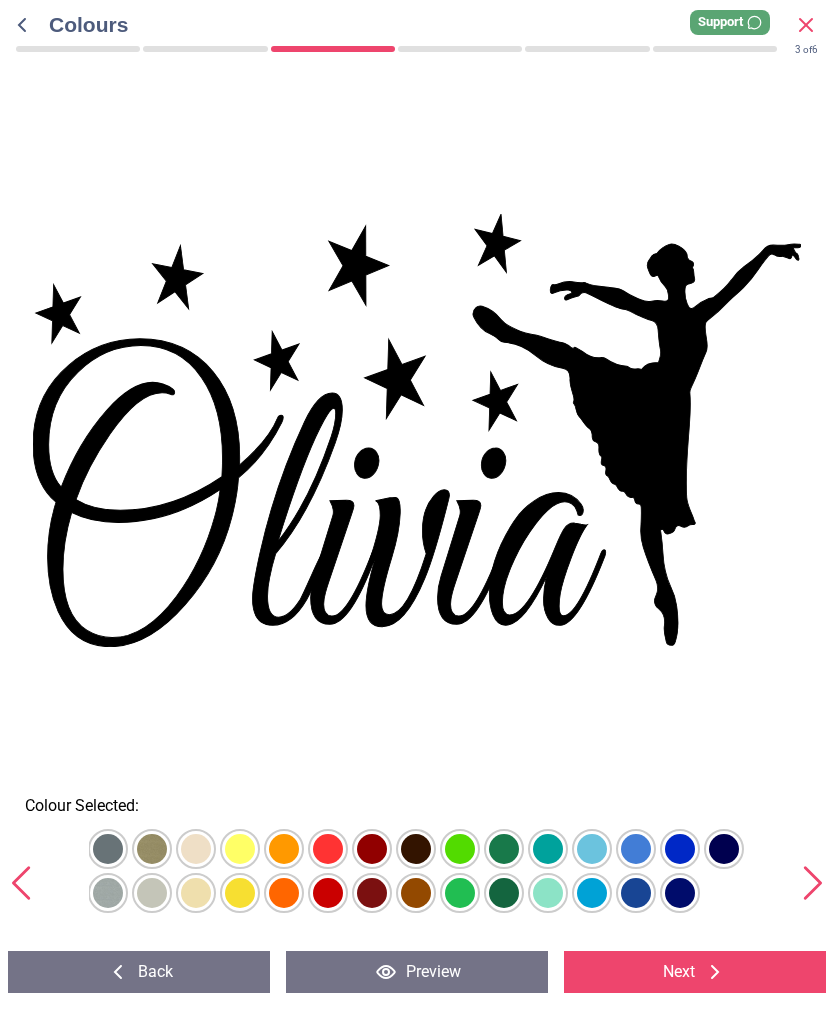 scroll, scrollTop: 0, scrollLeft: 200, axis: horizontal 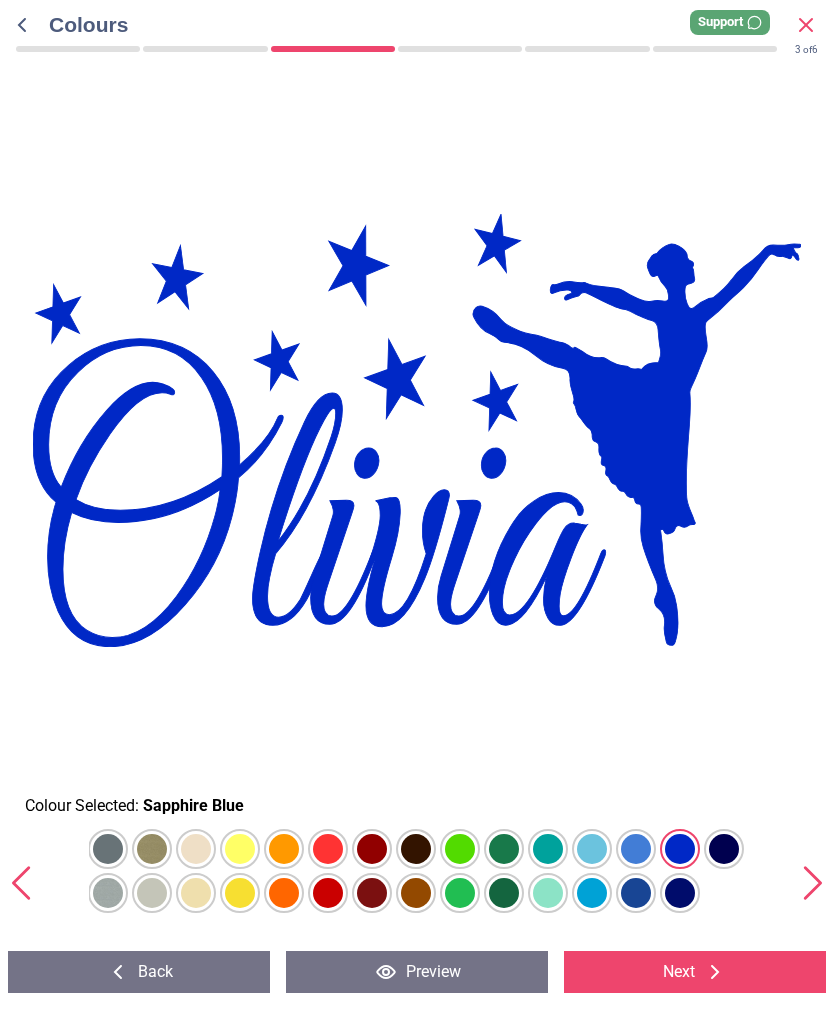 click at bounding box center (-68, 849) 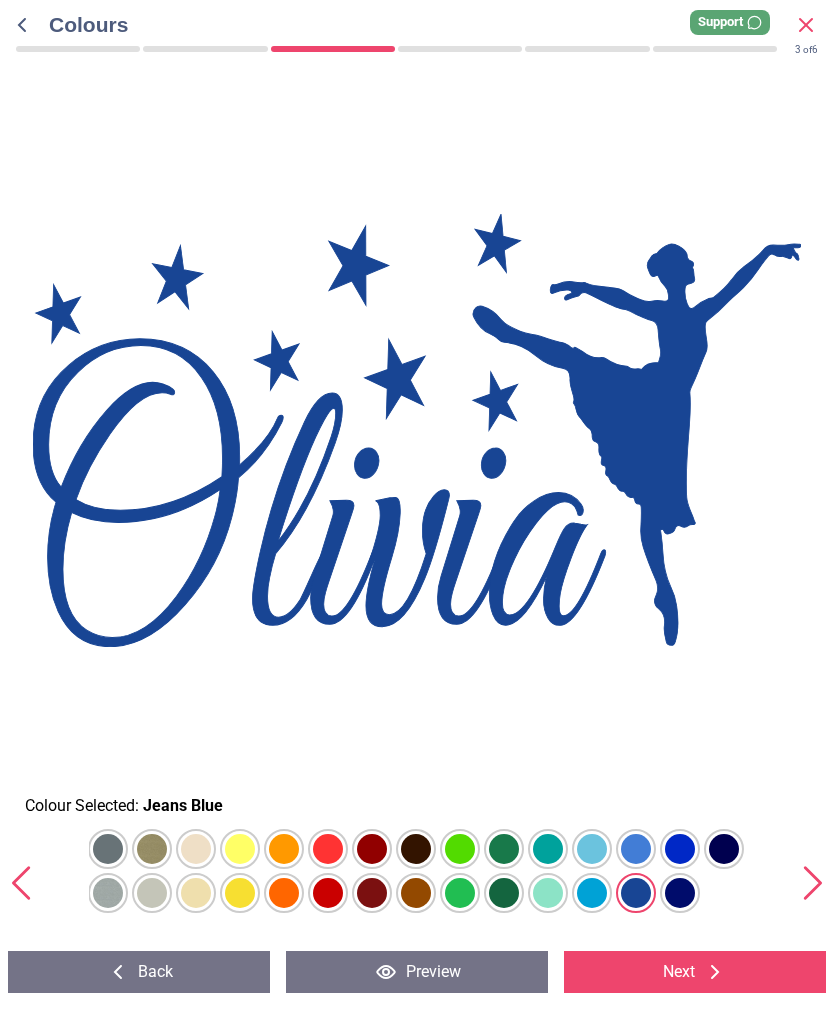 click at bounding box center (-68, 849) 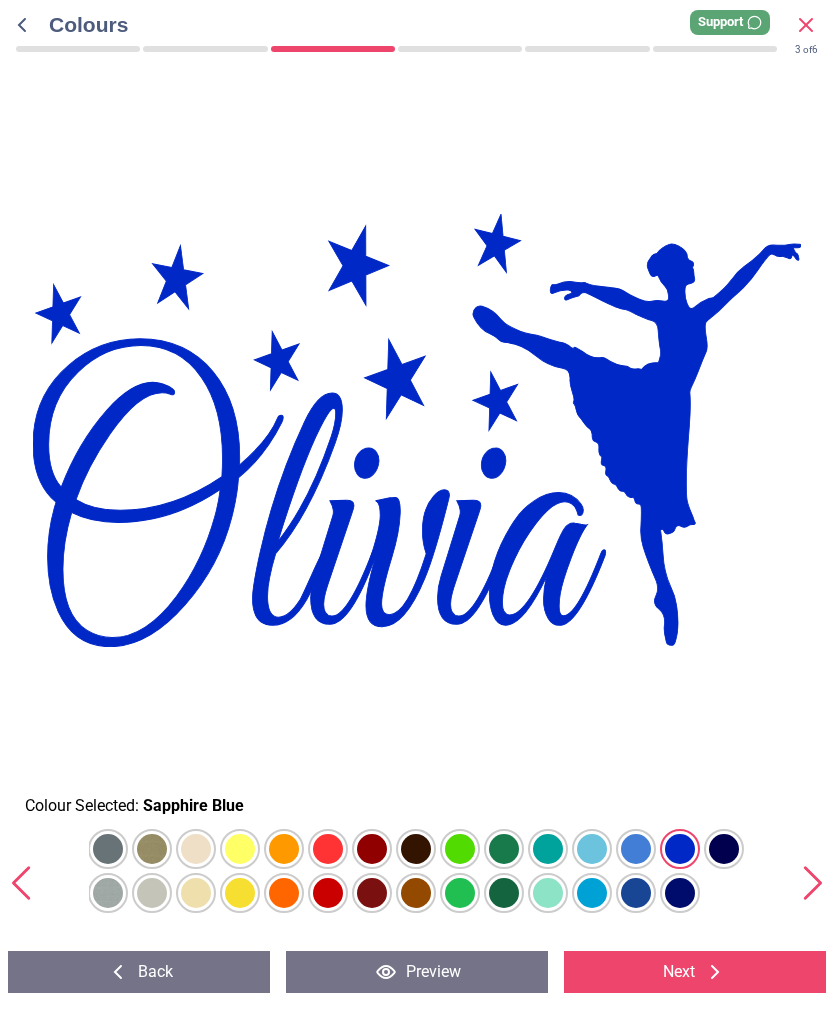 click at bounding box center [-68, 849] 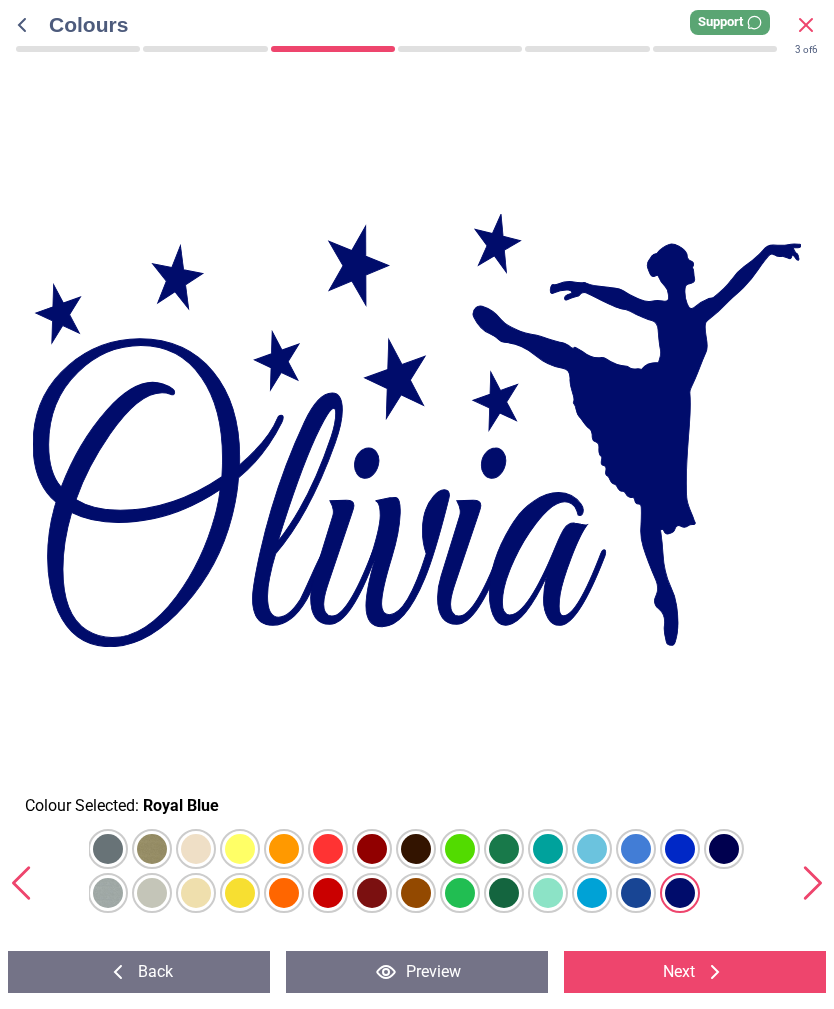 click at bounding box center [-68, 849] 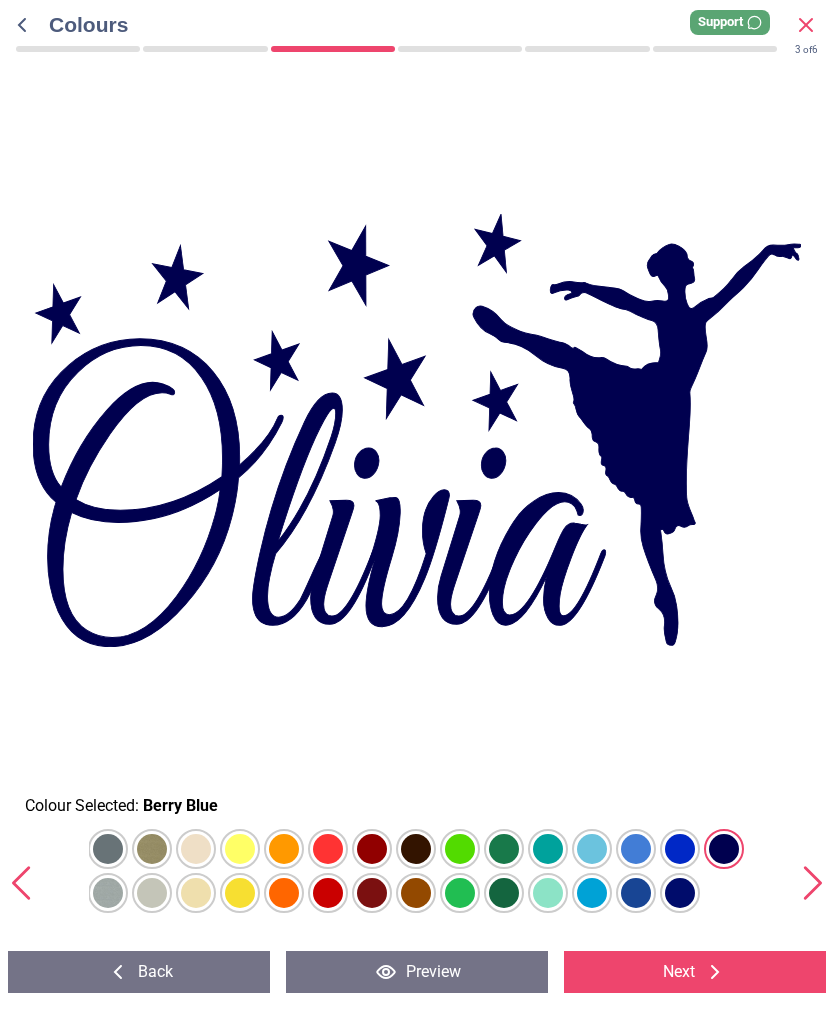 click 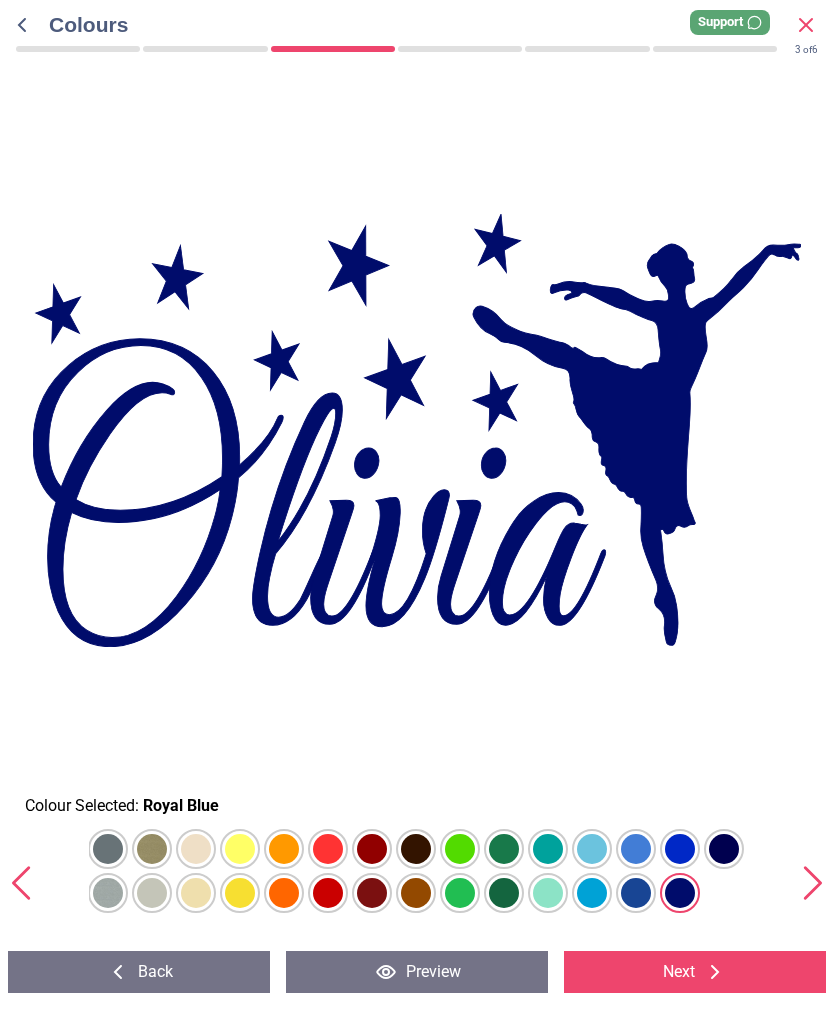click on "Next" at bounding box center [695, 972] 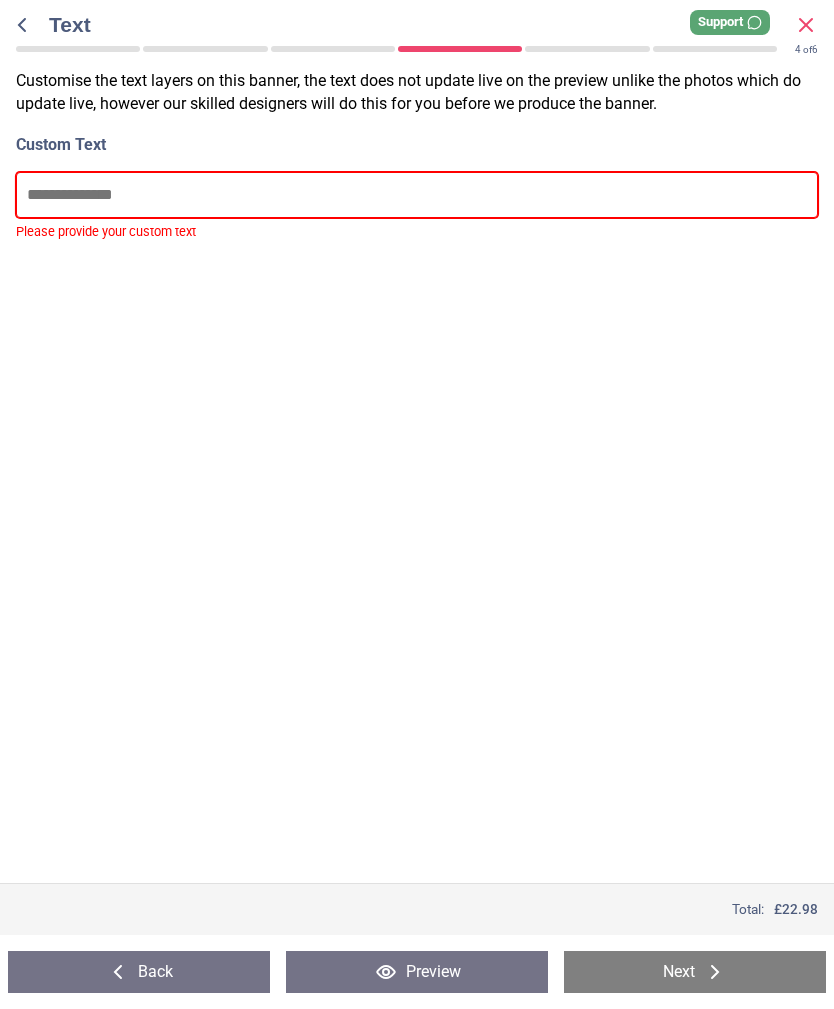 click at bounding box center (417, 195) 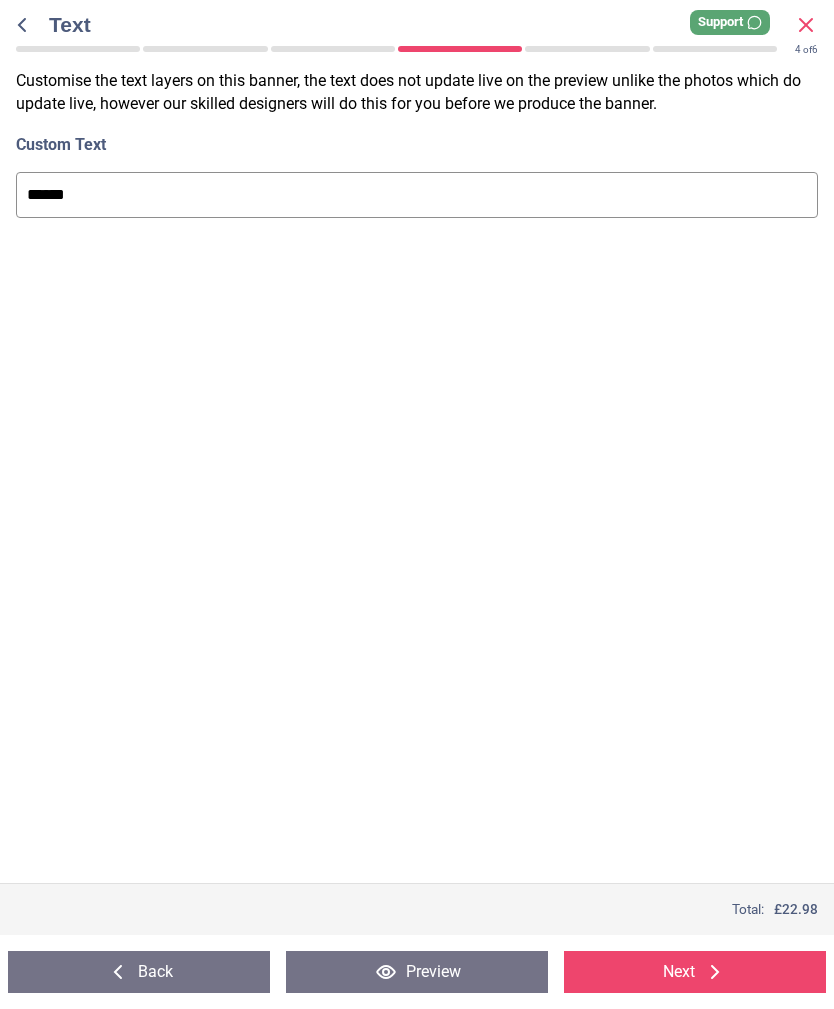 type on "******" 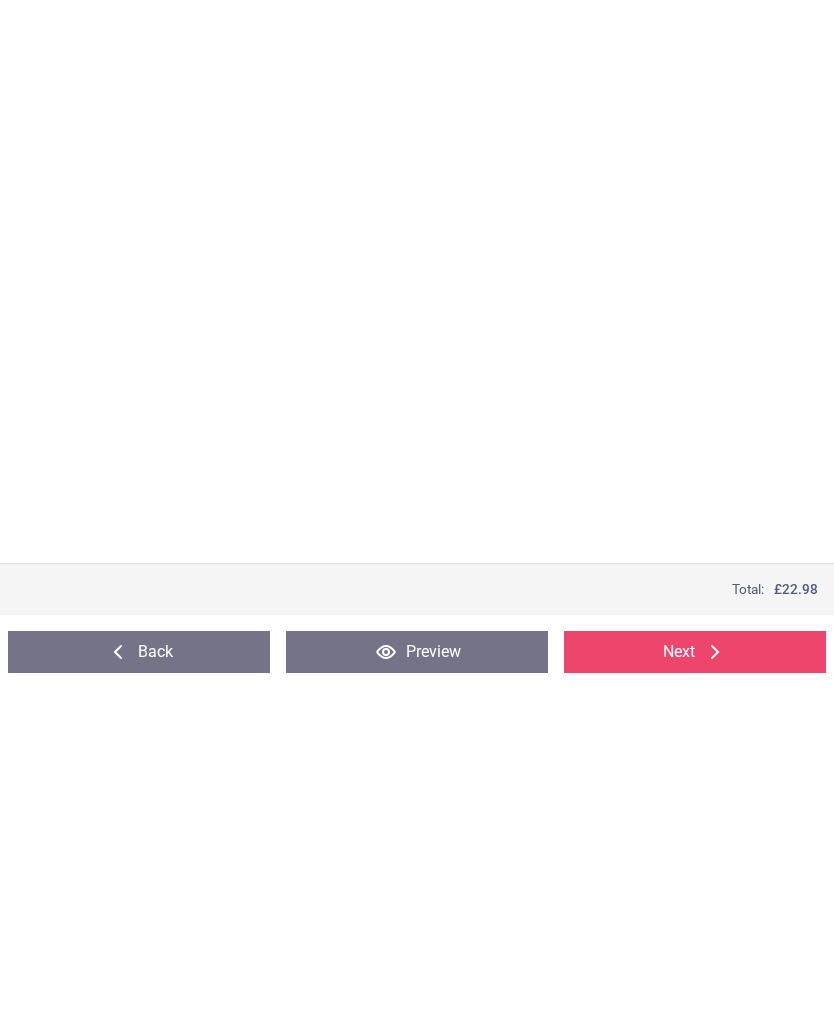 click on "Next" at bounding box center (695, 972) 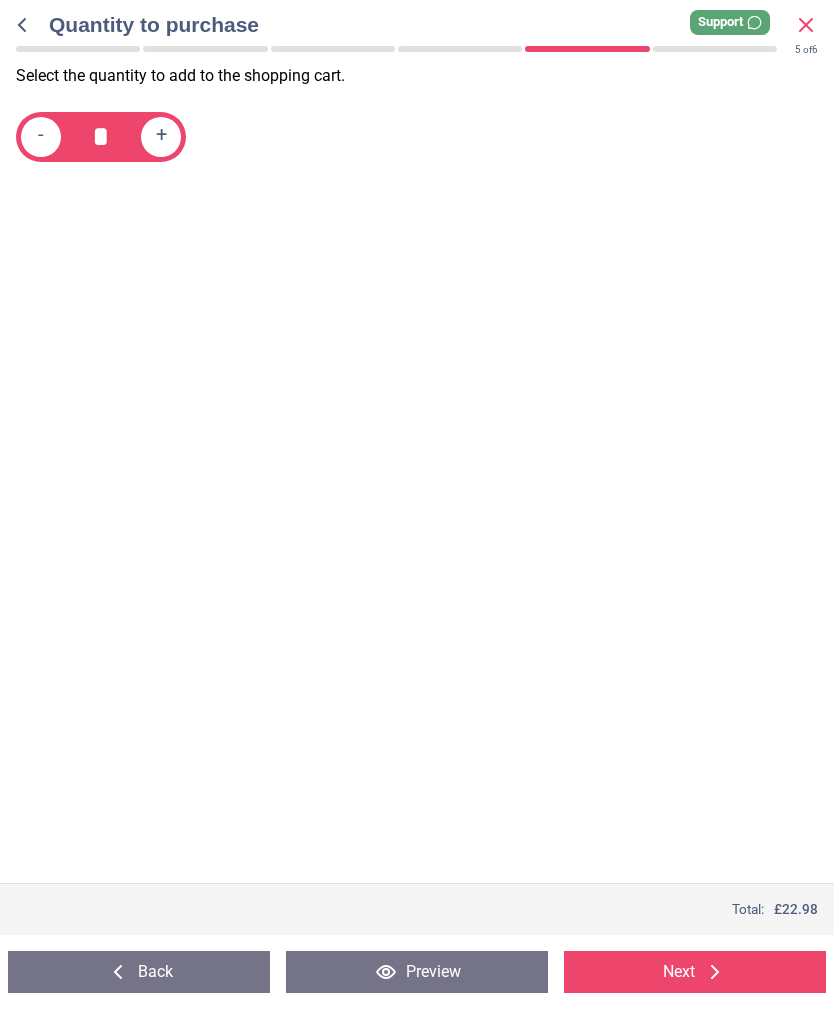 click on "Next" at bounding box center [695, 972] 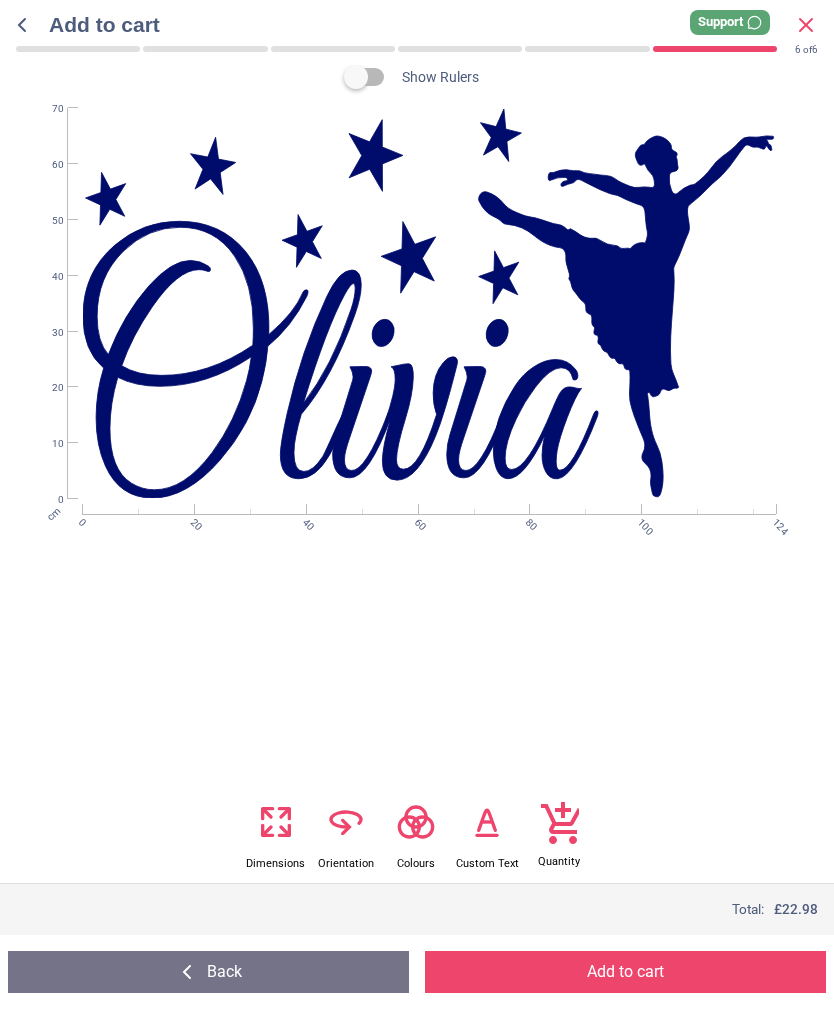 click 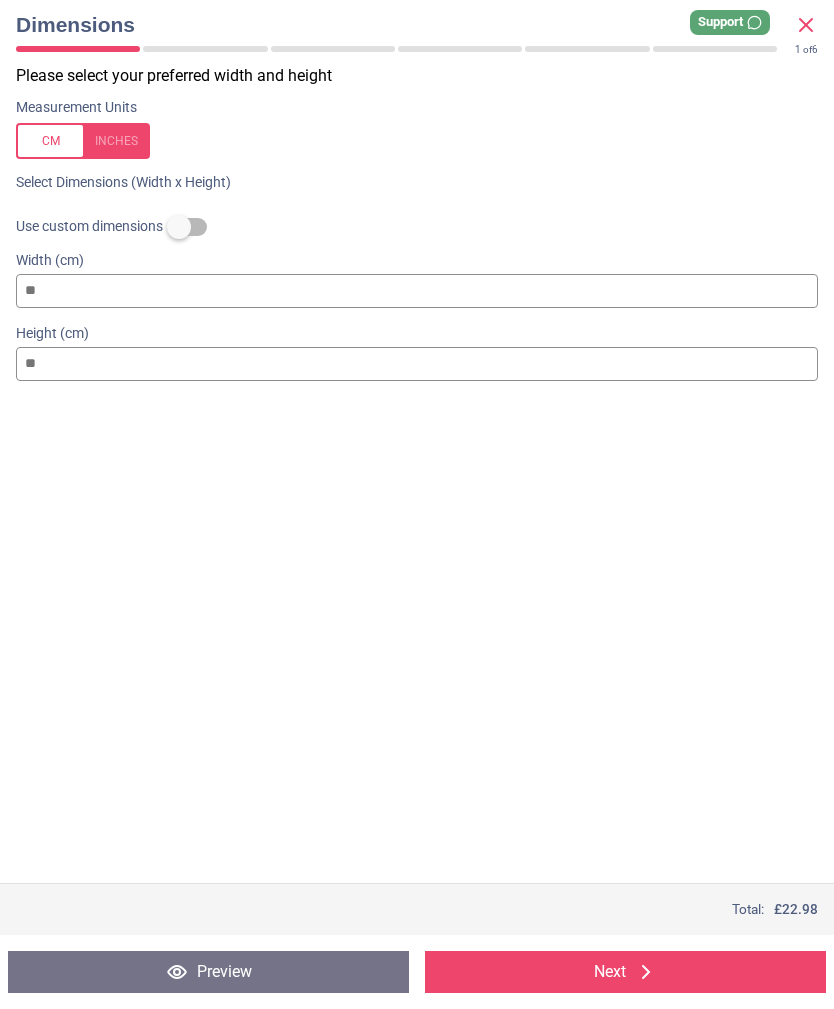 click on "***" at bounding box center [417, 291] 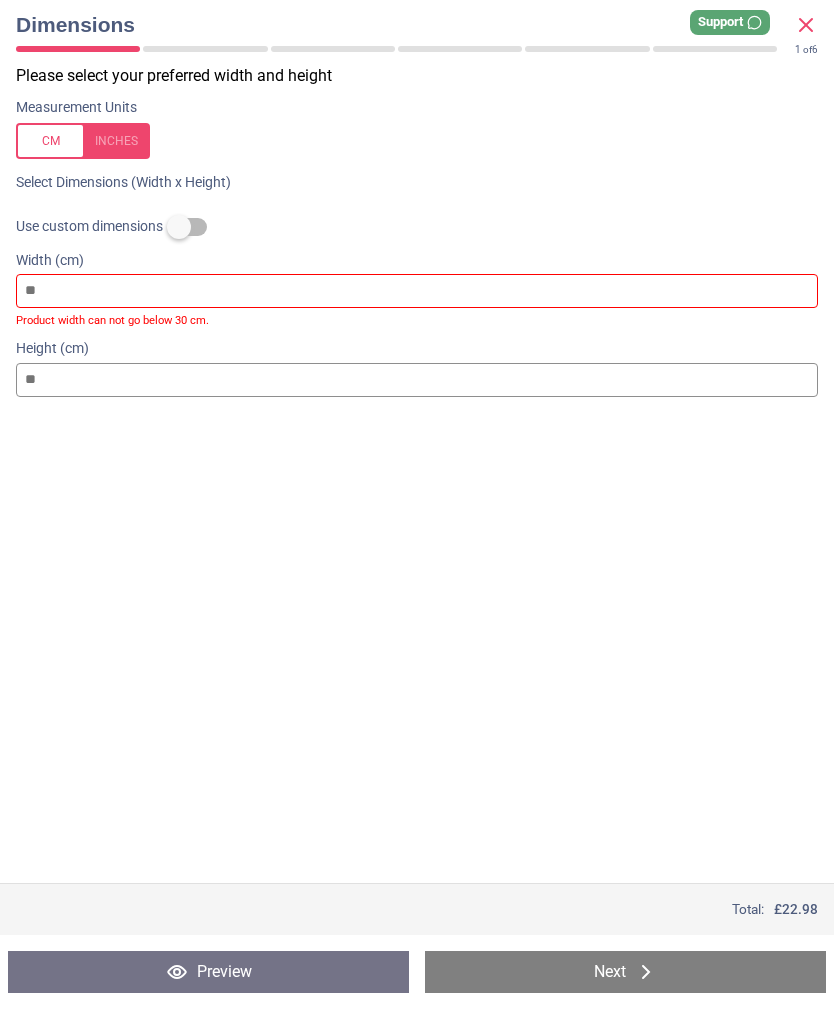 type on "*" 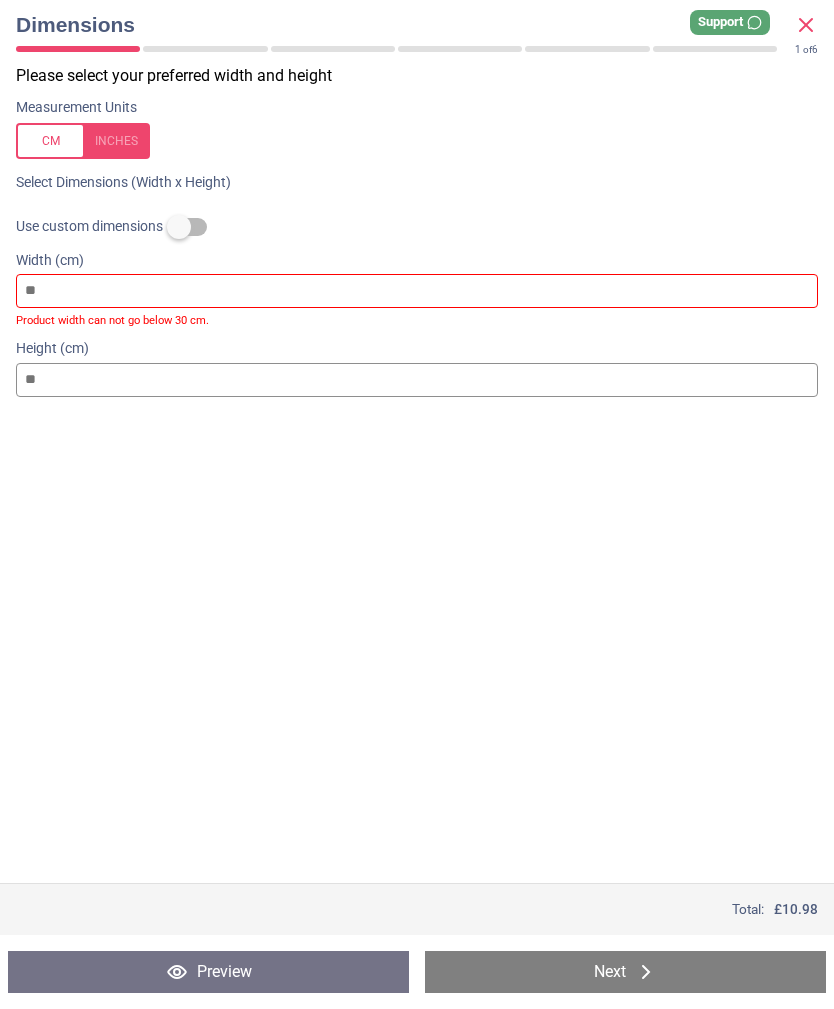 type on "*" 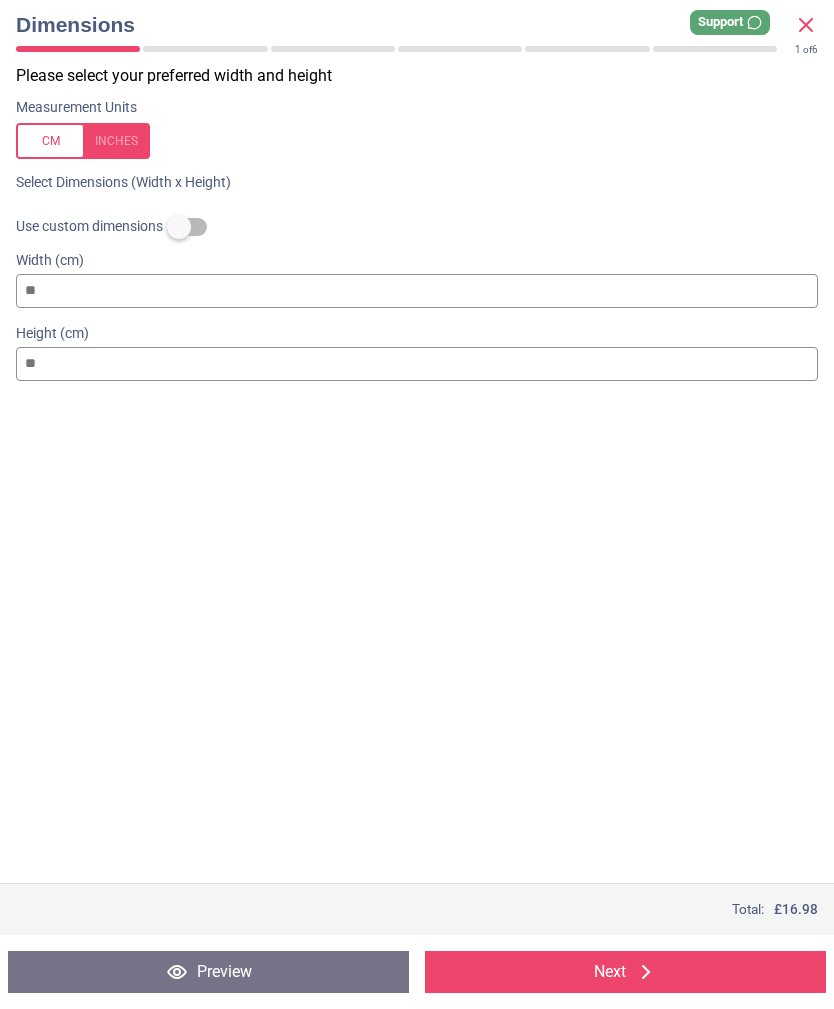 type on "*" 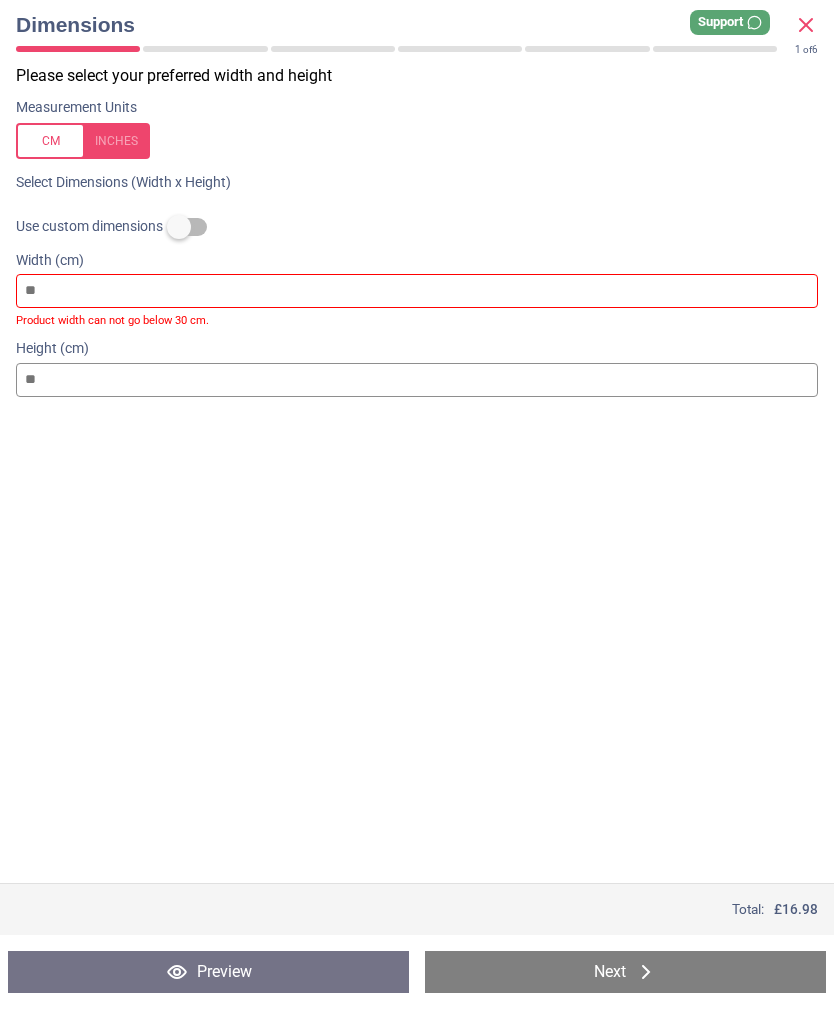 type on "**" 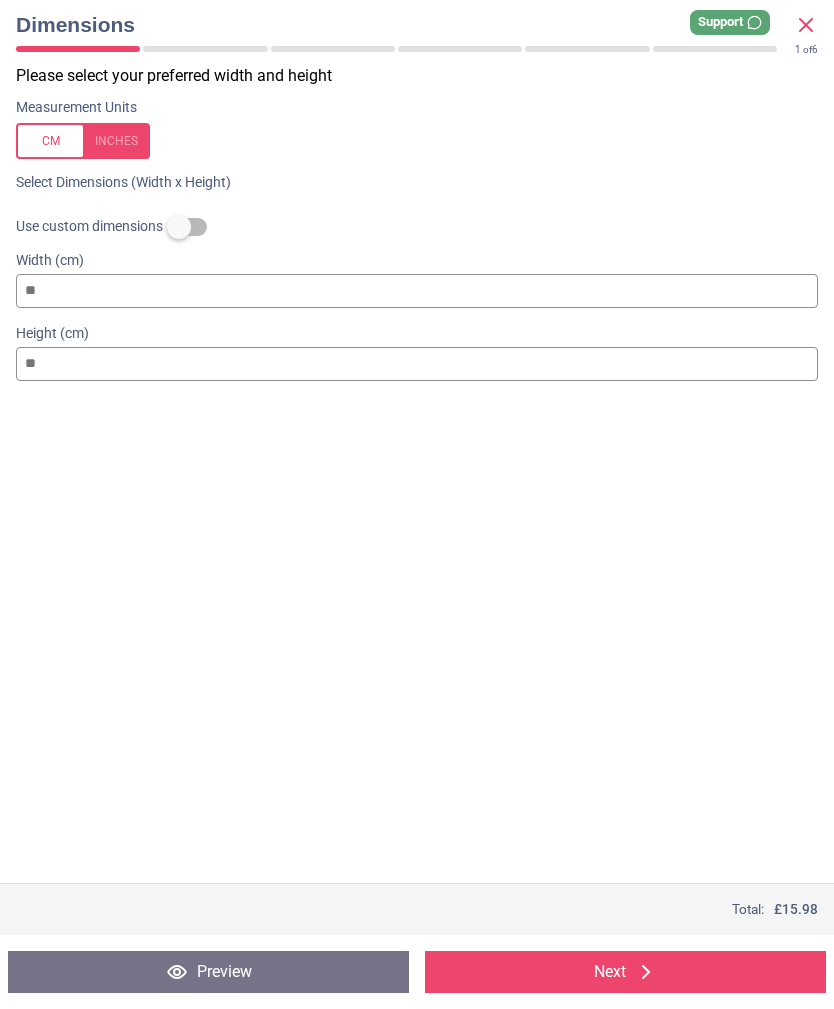 type on "**" 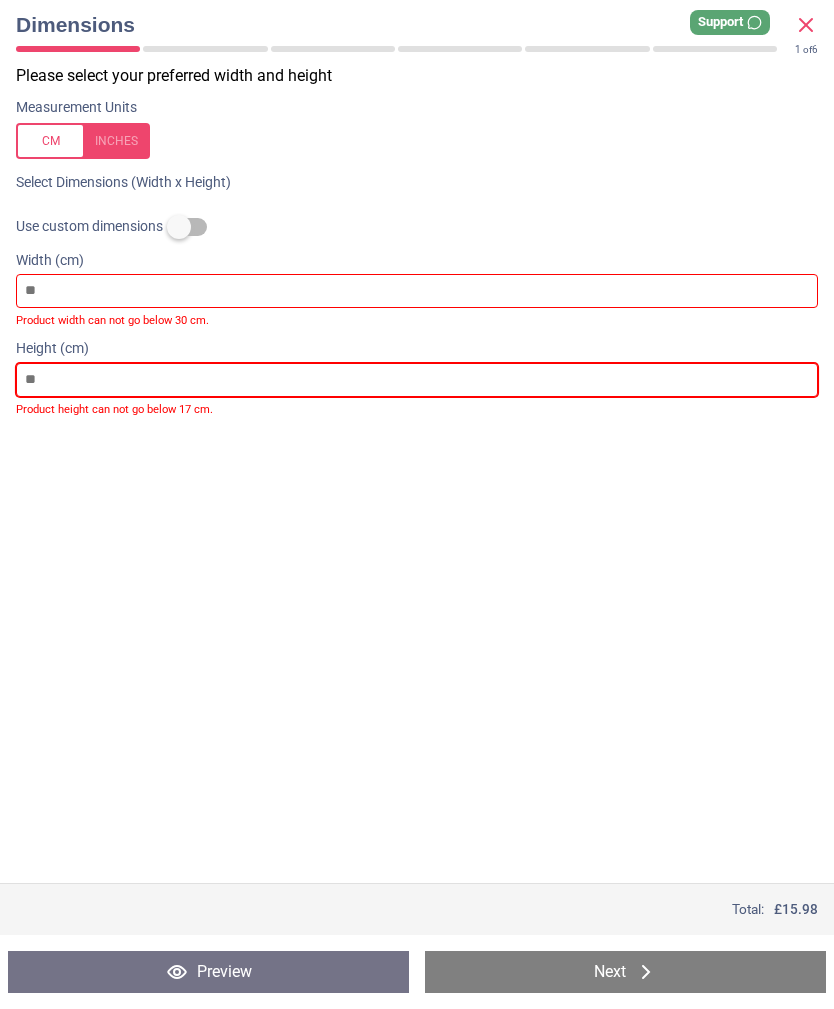 type on "**" 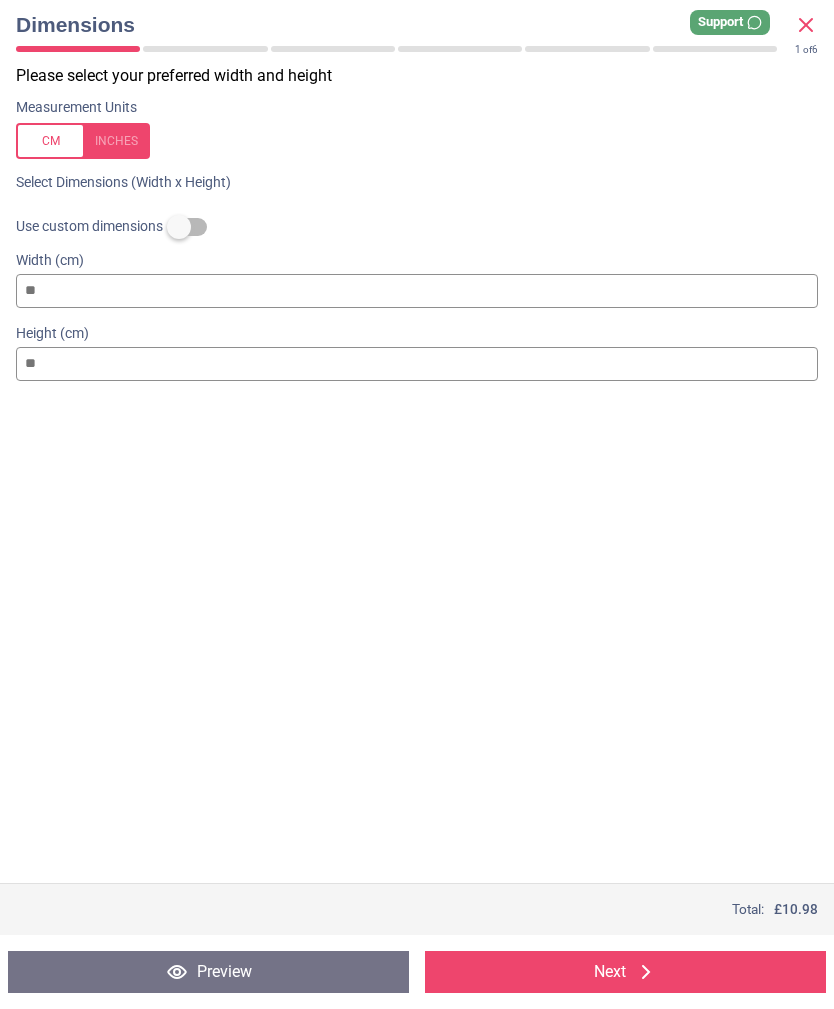 type on "**" 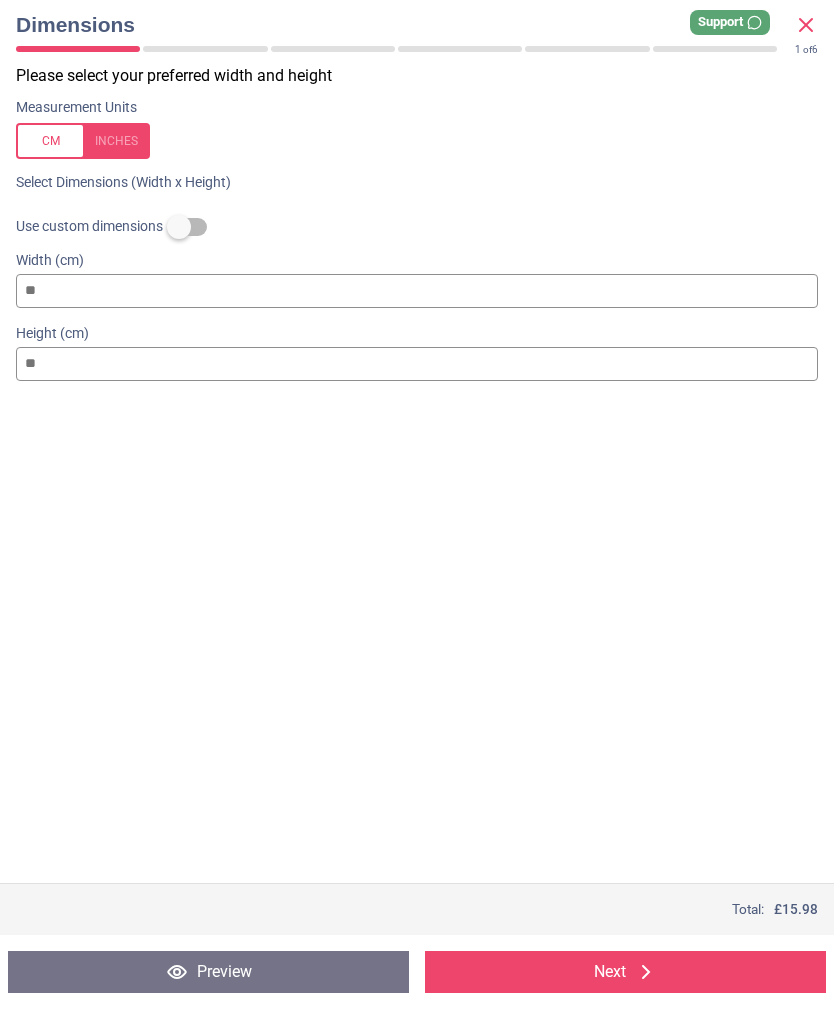 click on "Next" at bounding box center (625, 972) 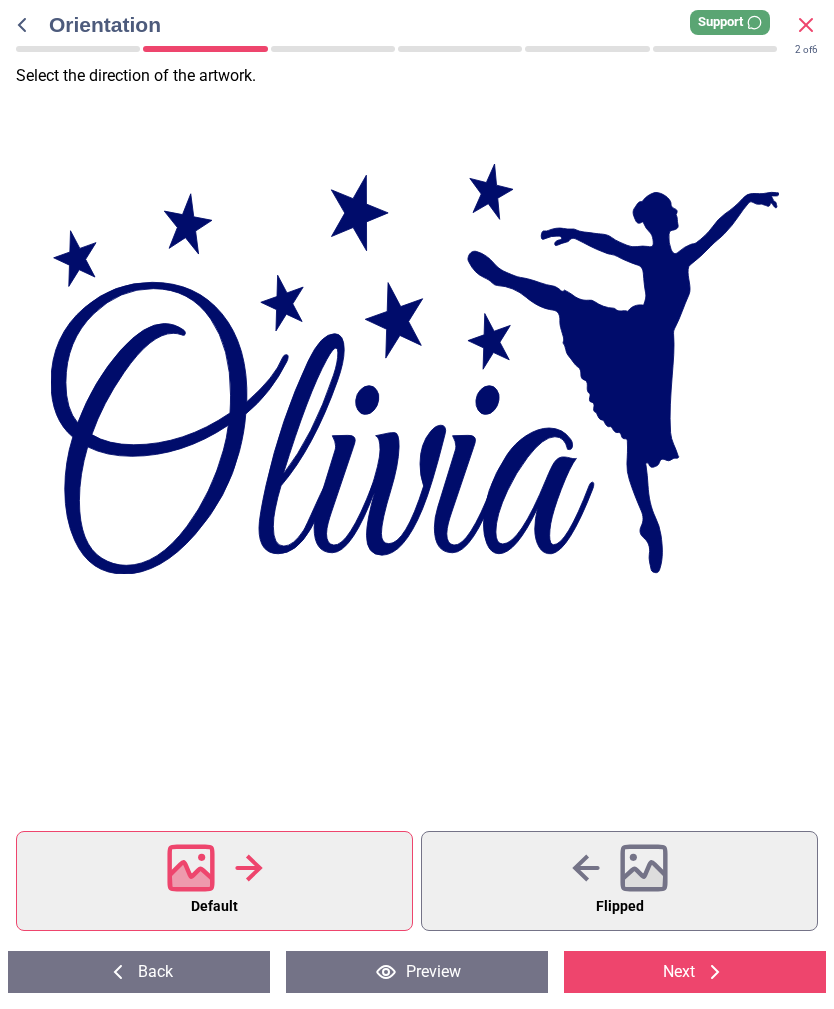 click on "Next" at bounding box center (695, 972) 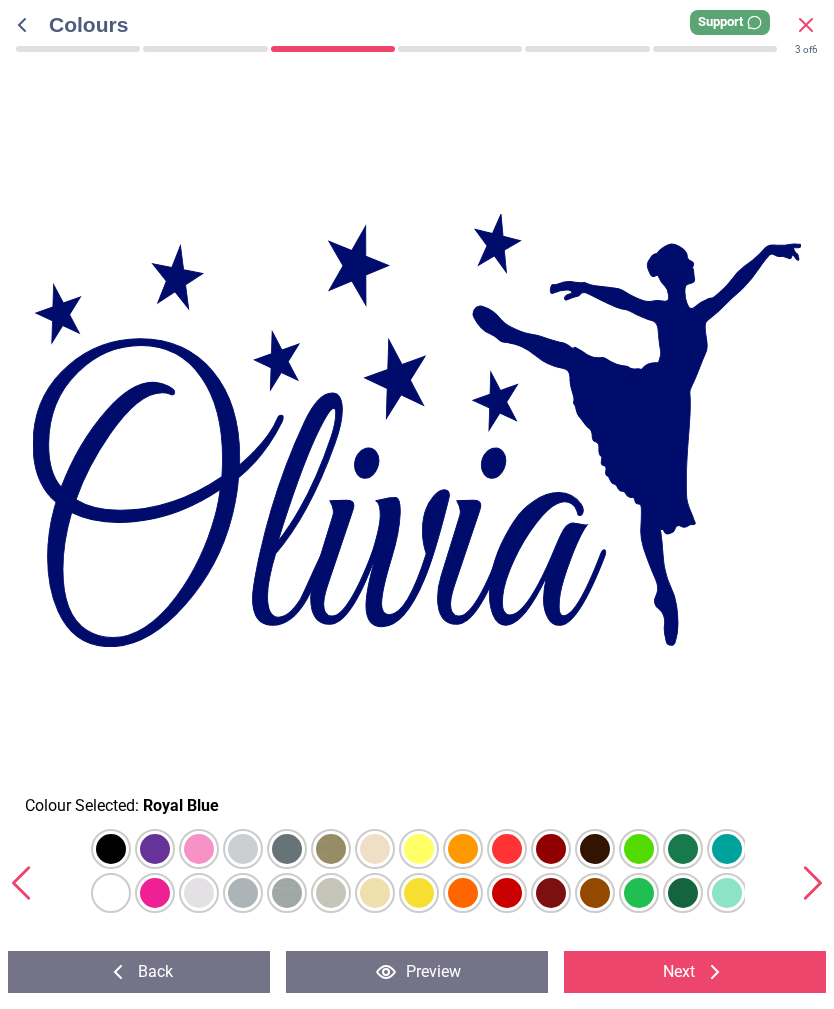 click on "Next" at bounding box center (695, 972) 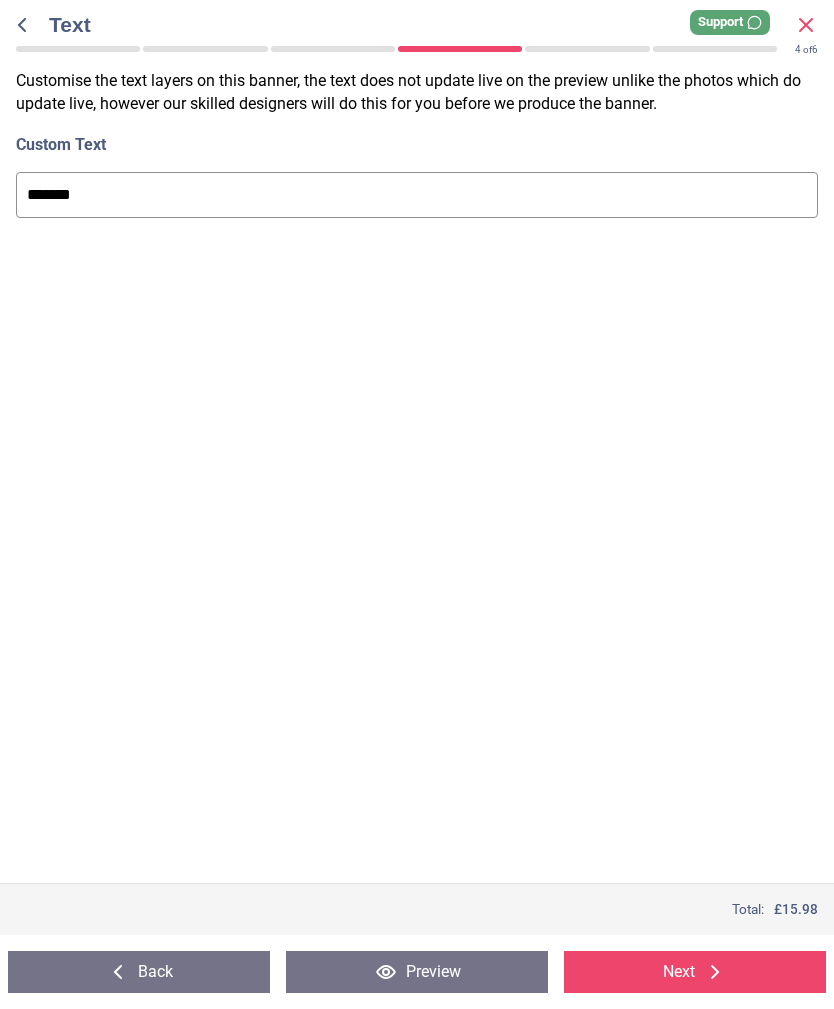 click on "Next" at bounding box center (695, 972) 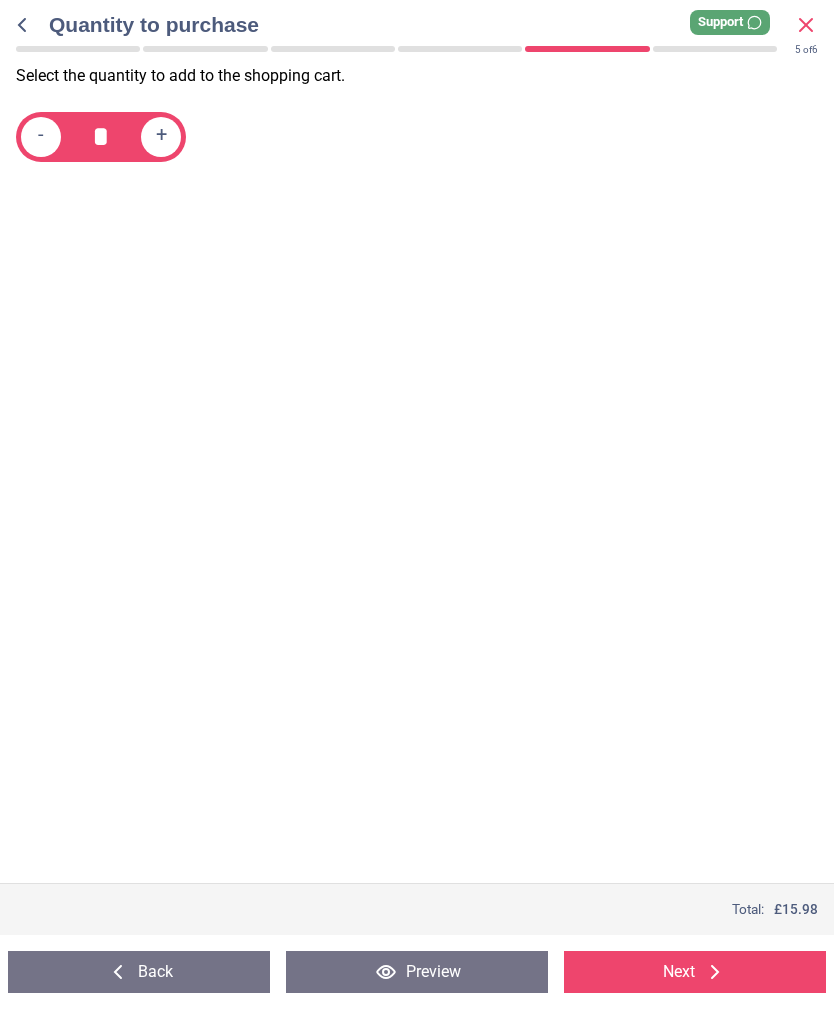 click on "Next" at bounding box center [695, 972] 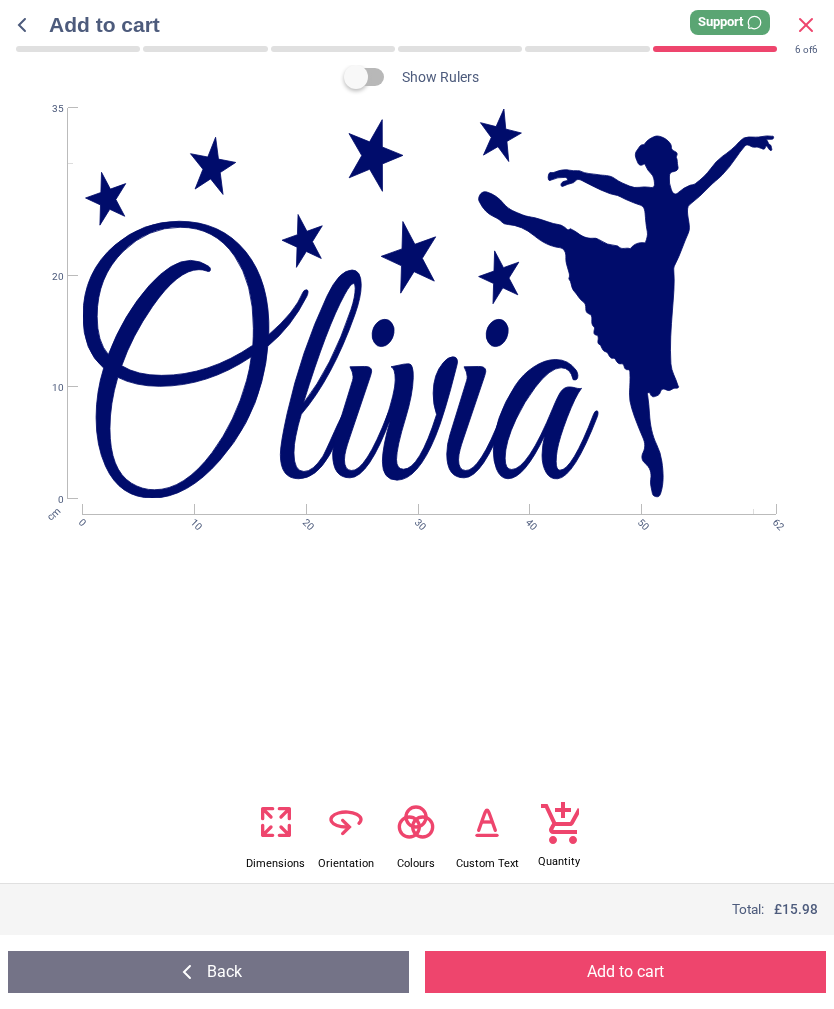 click on "Add to cart" at bounding box center (625, 972) 